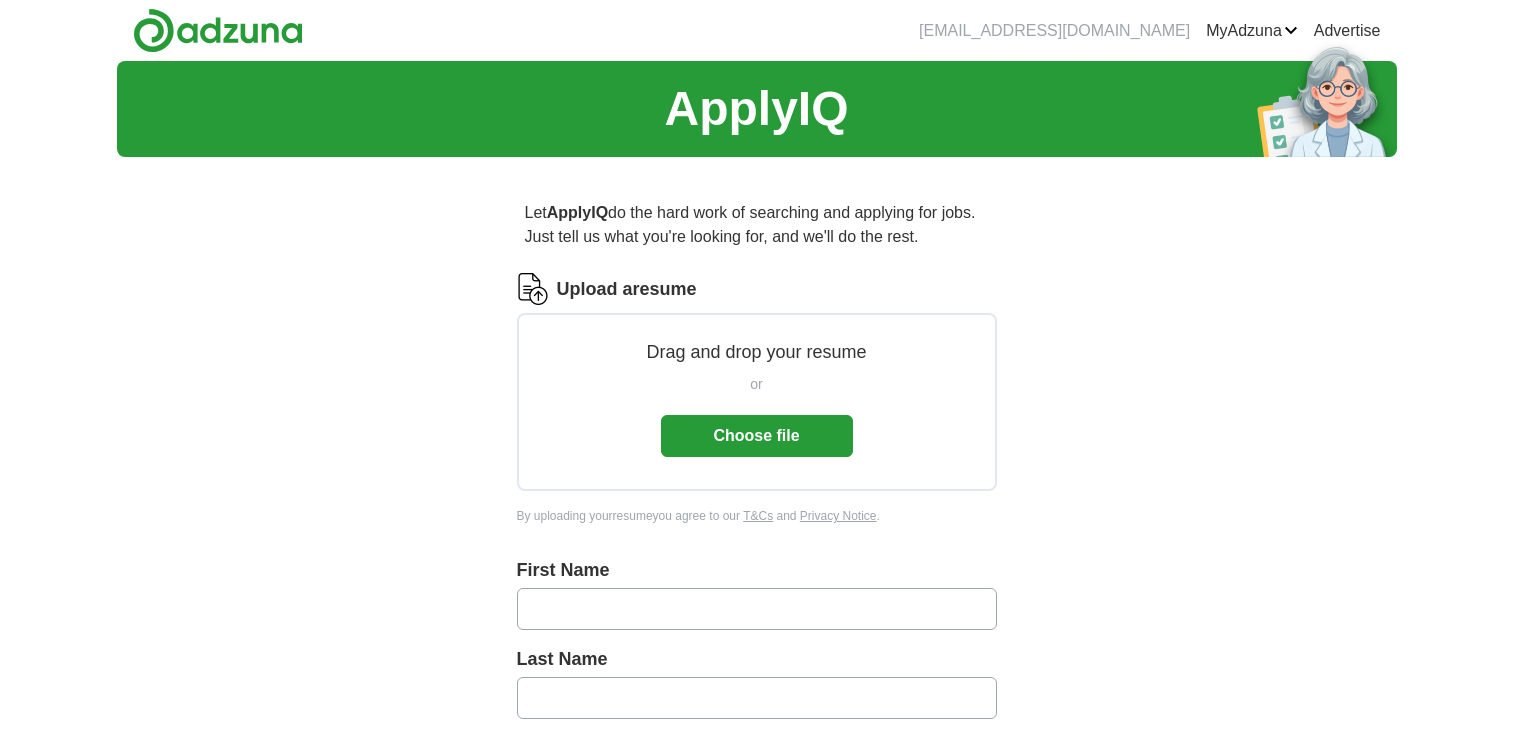 scroll, scrollTop: 0, scrollLeft: 0, axis: both 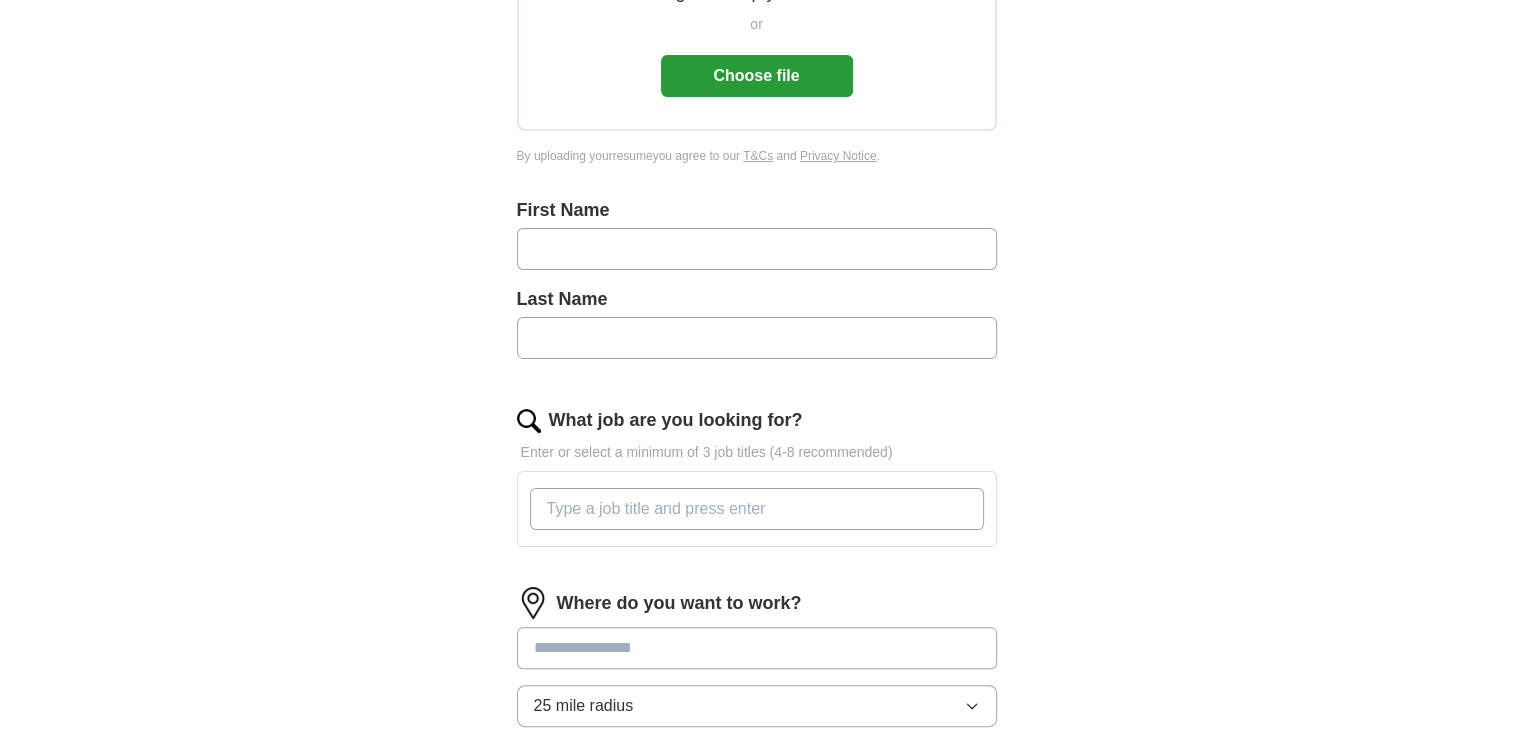 click at bounding box center (757, 249) 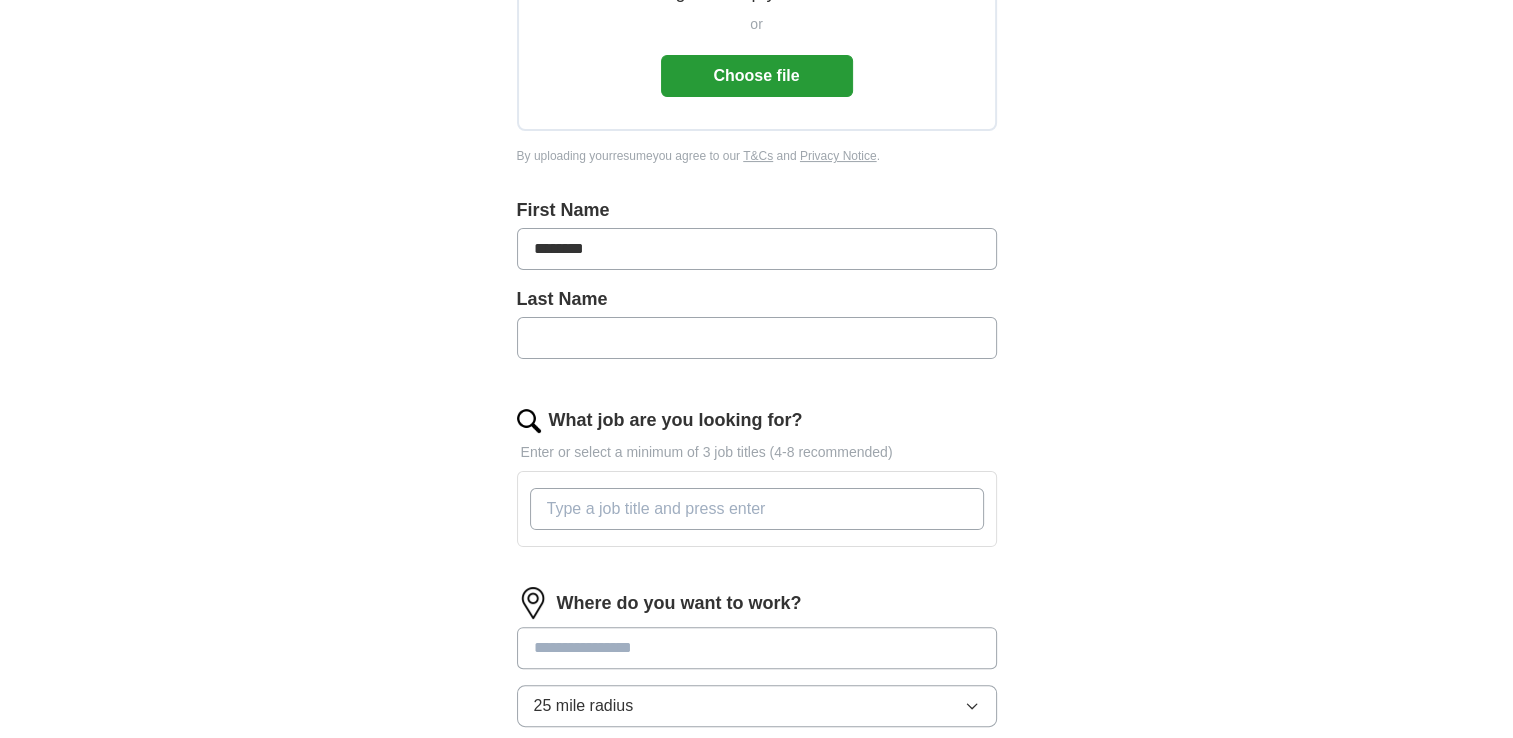 type on "********" 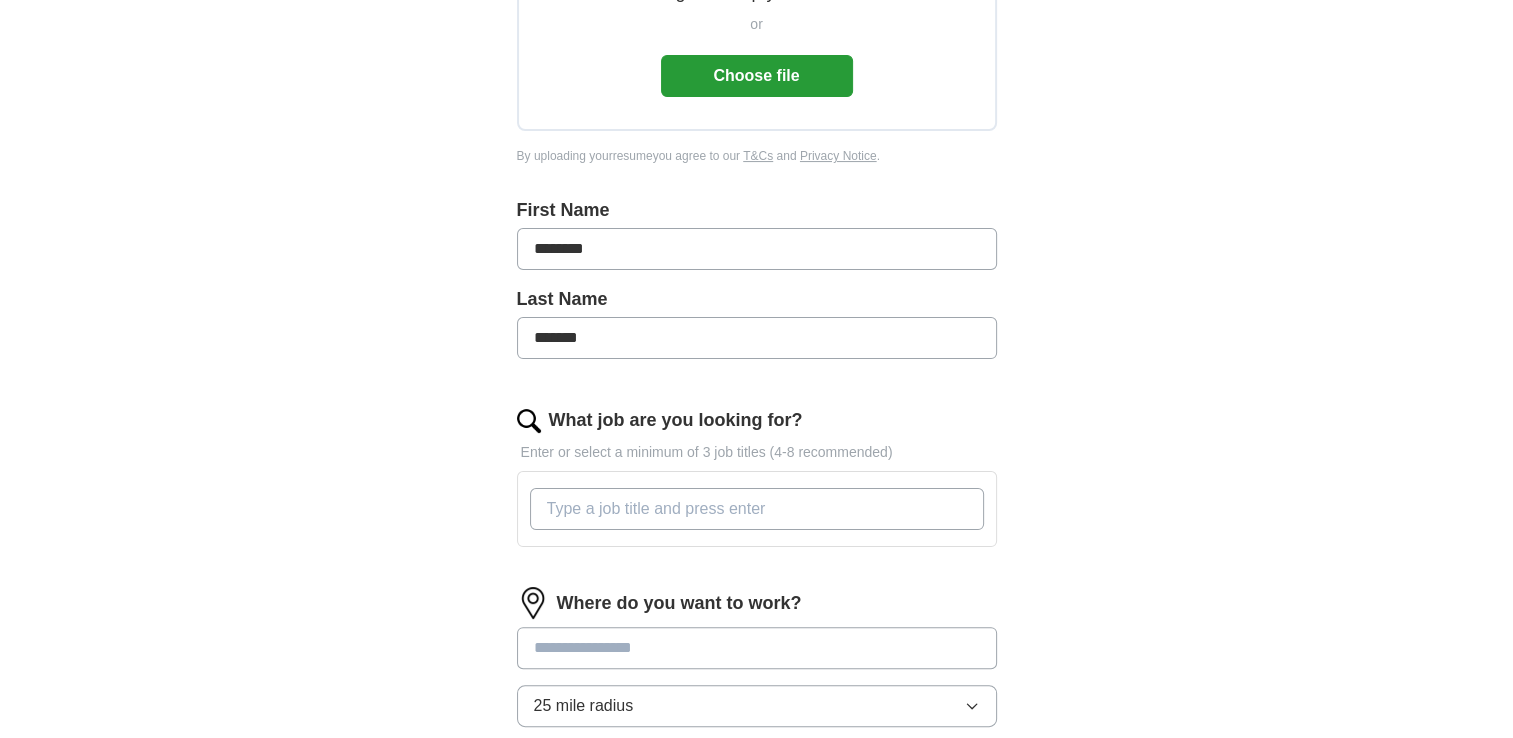 type on "*******" 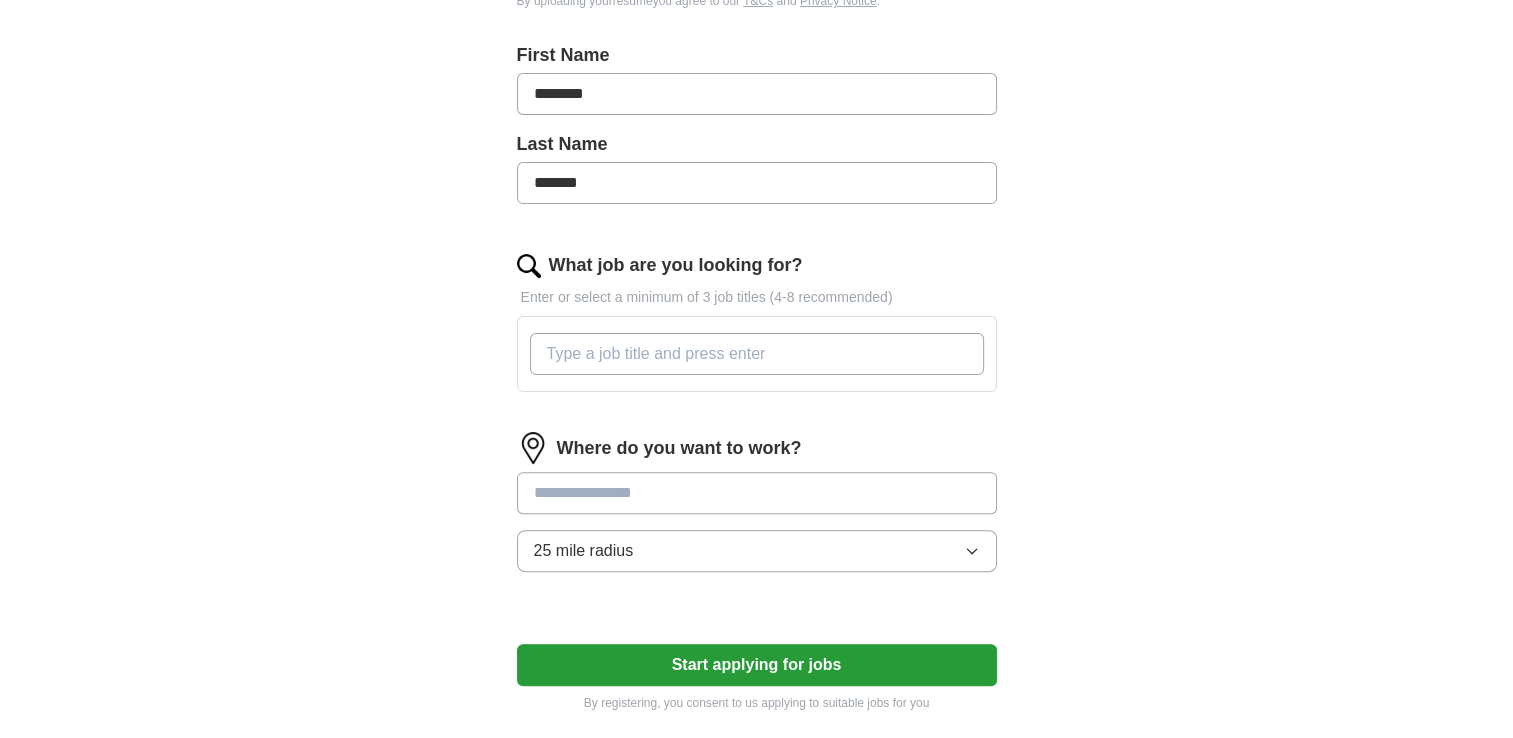 scroll, scrollTop: 507, scrollLeft: 0, axis: vertical 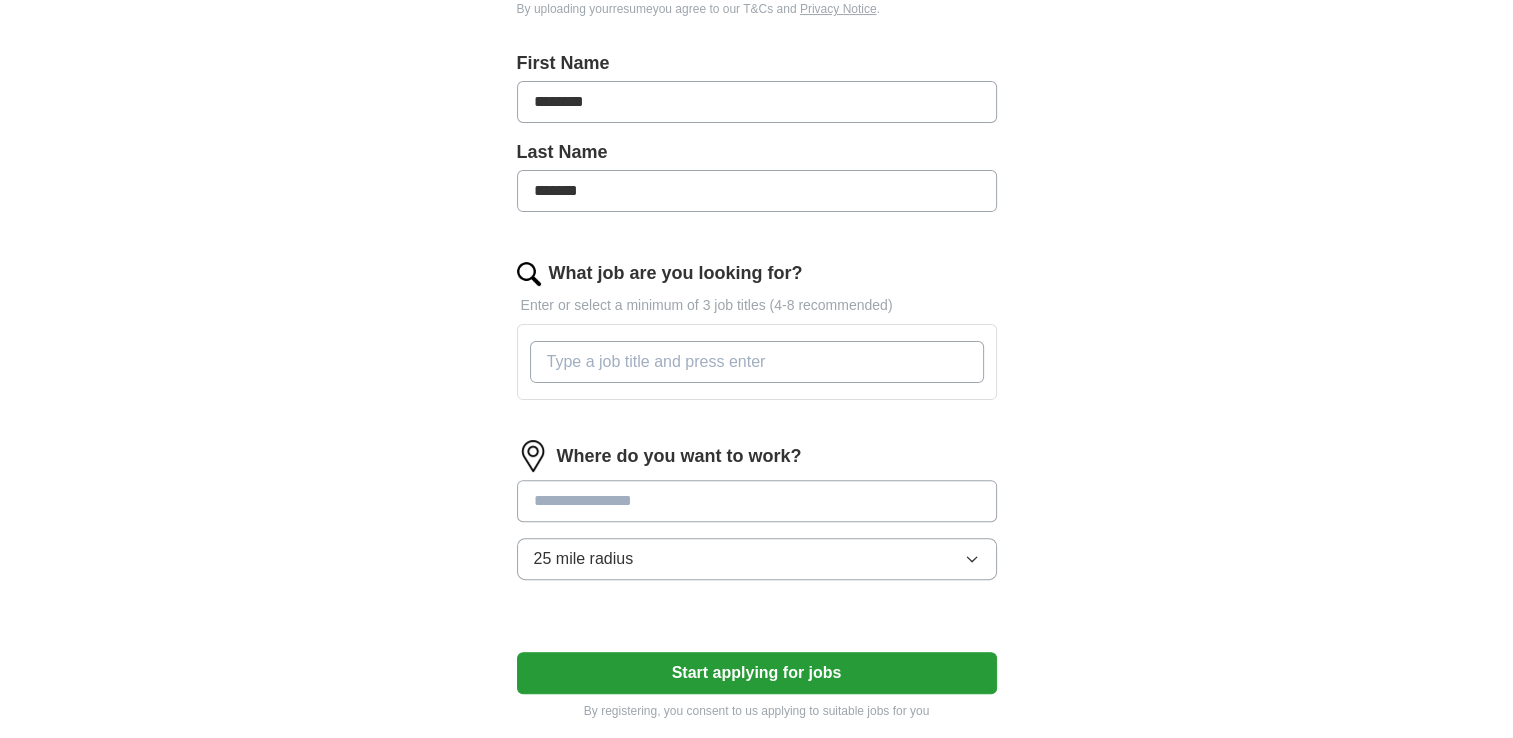 type on "********" 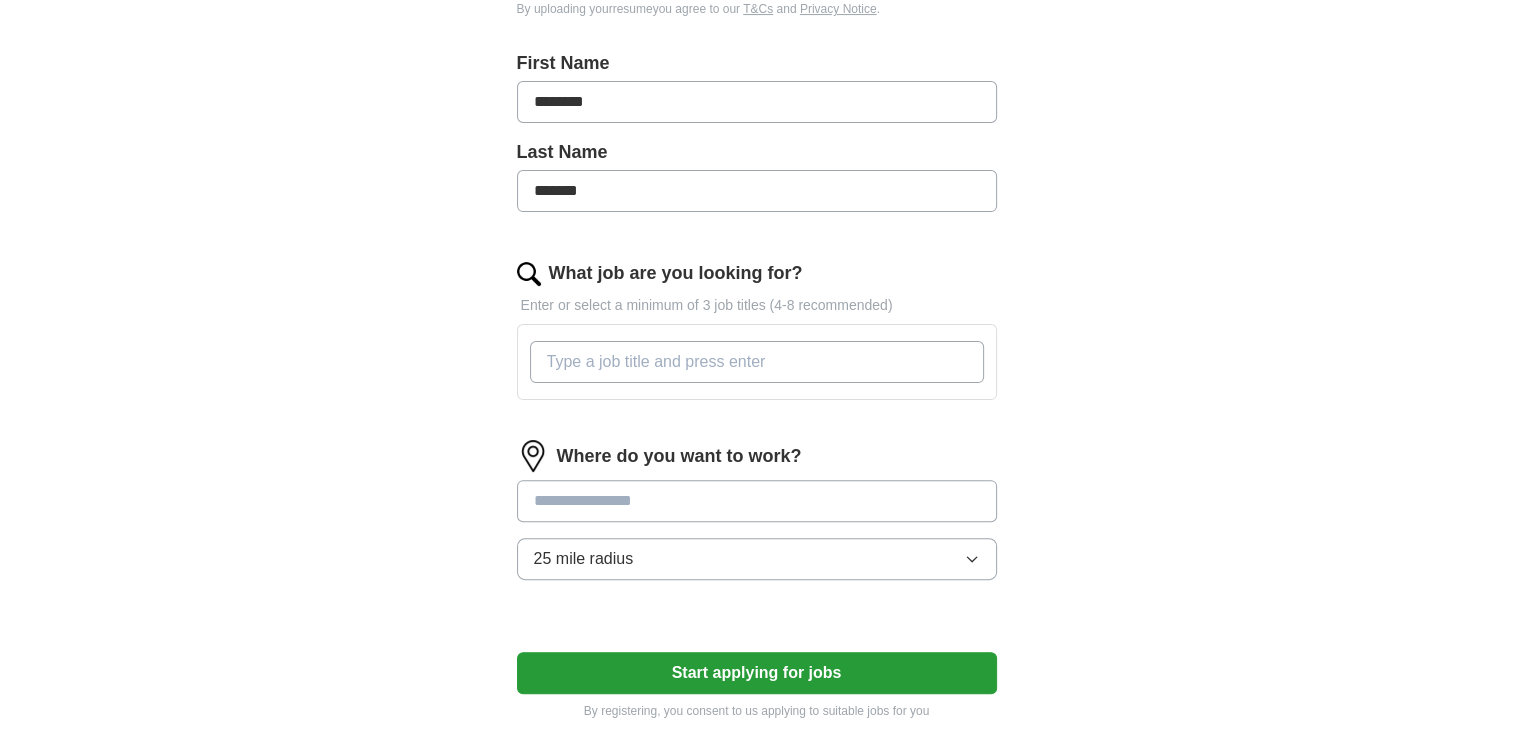 click on "What job are you looking for?" at bounding box center (757, 362) 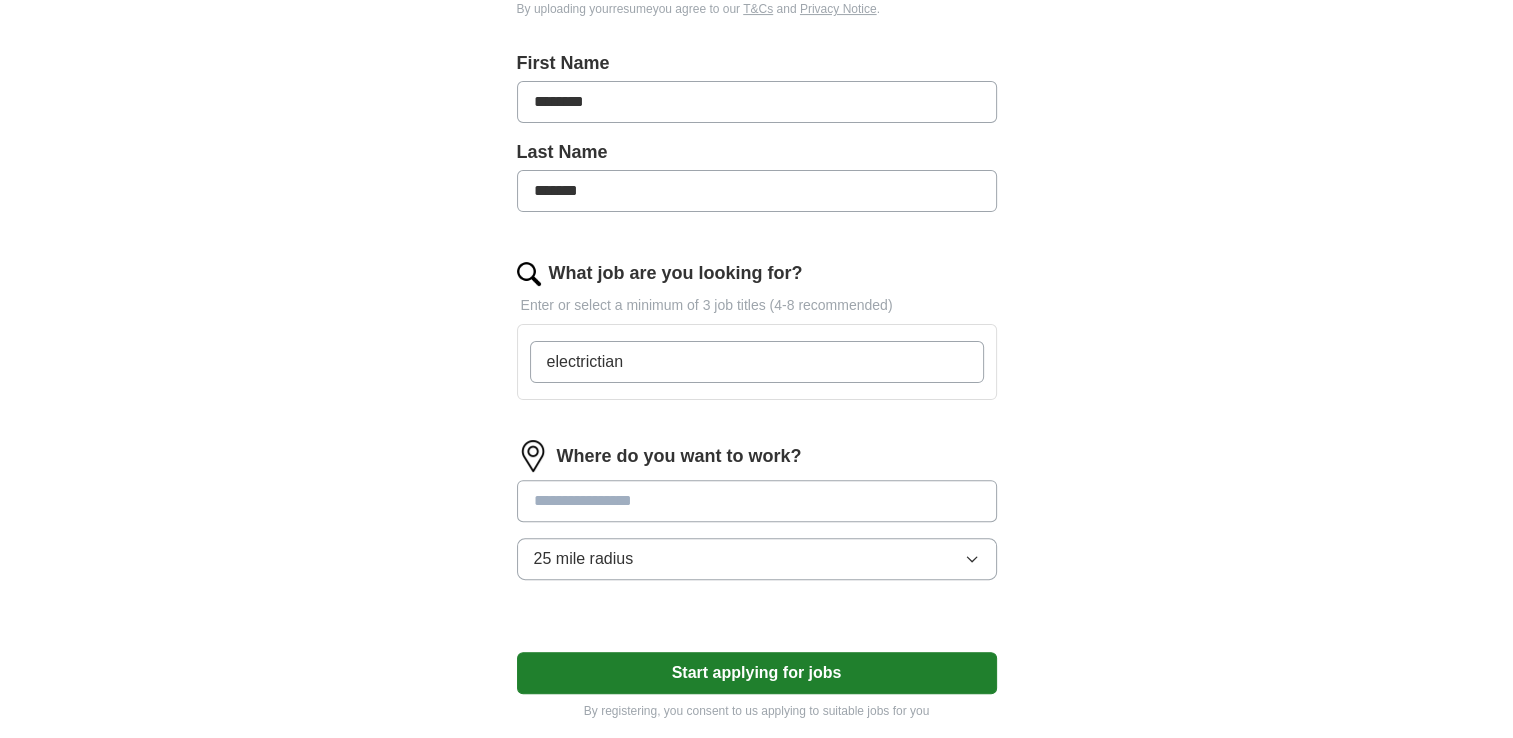 type on "electrictian" 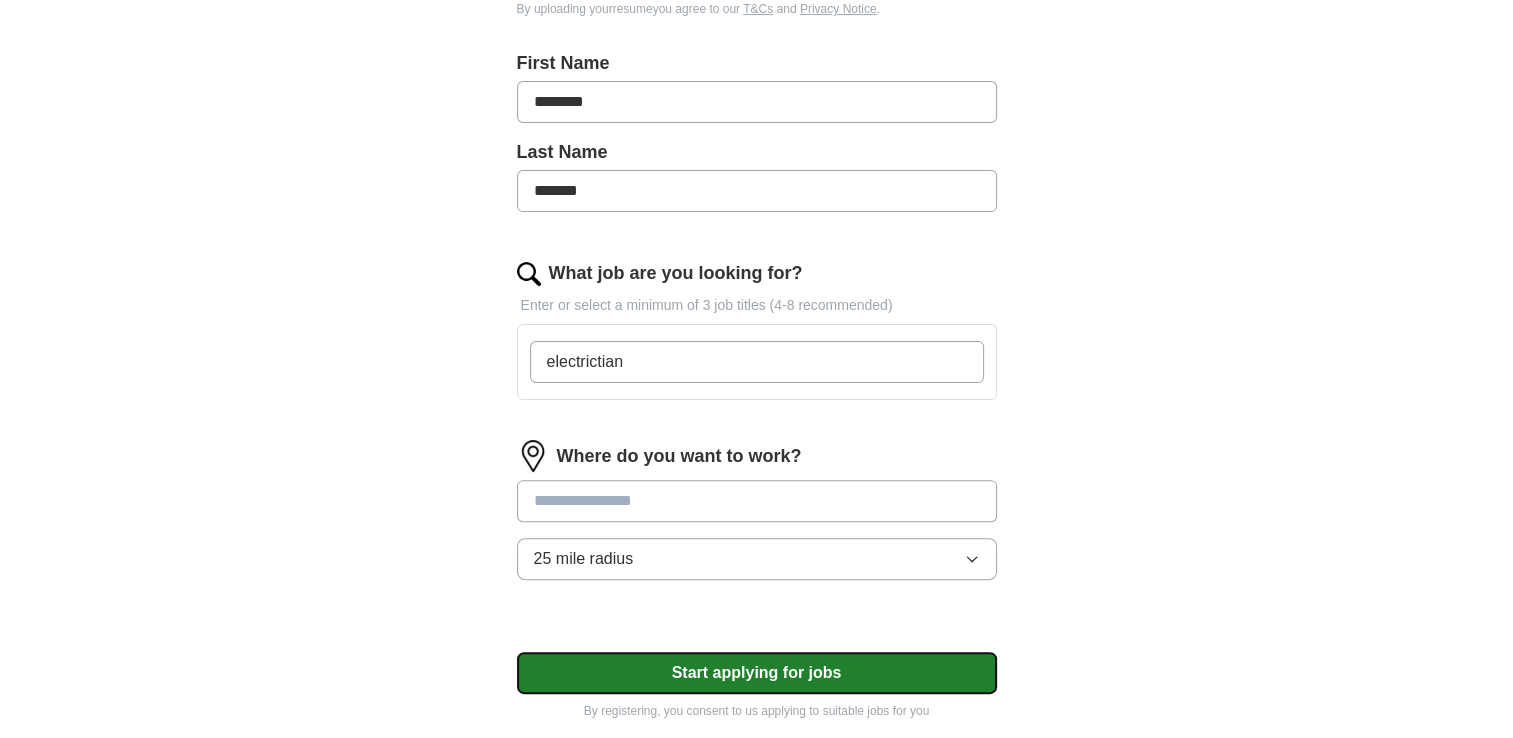 click on "Start applying for jobs" at bounding box center [757, 673] 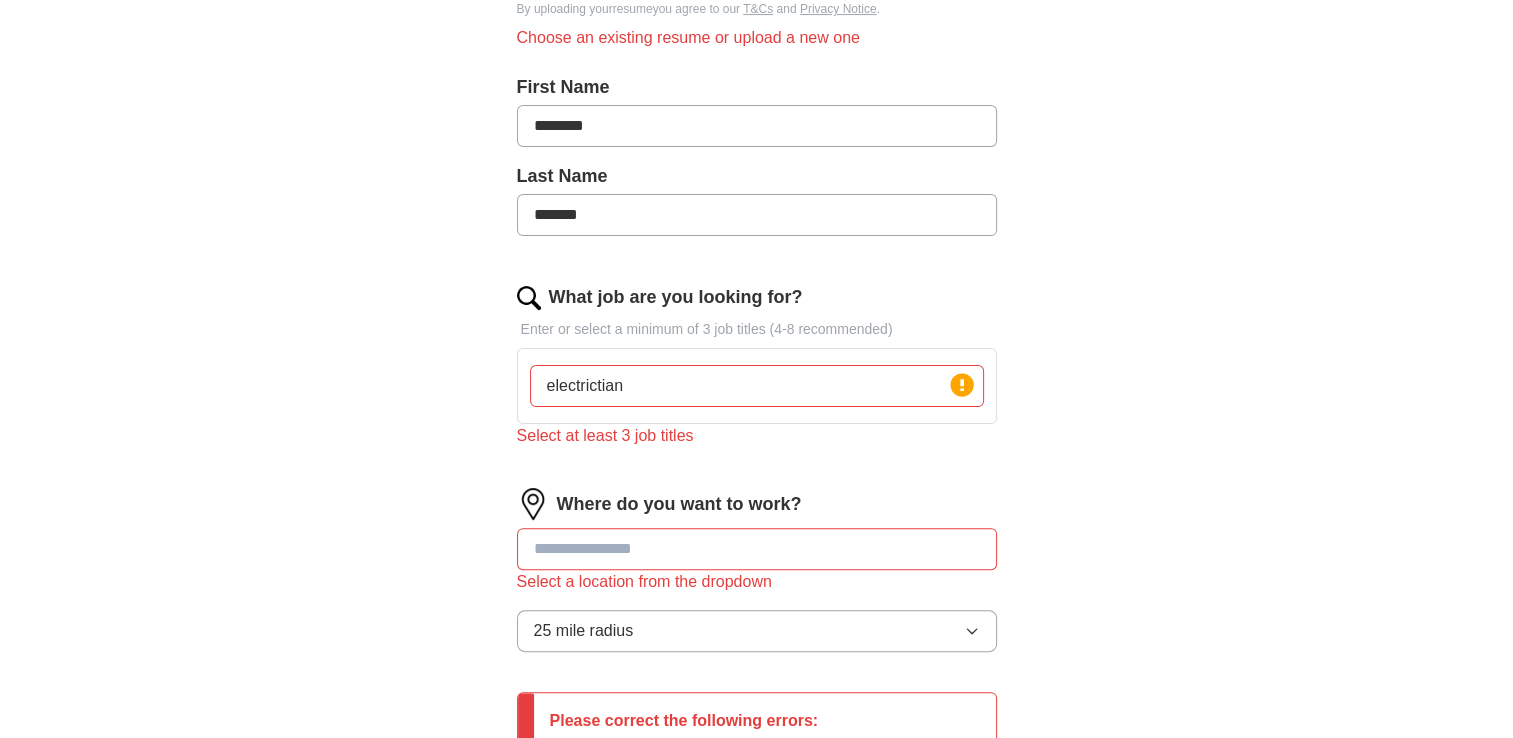 click on "Where do you want to work?" at bounding box center [757, 504] 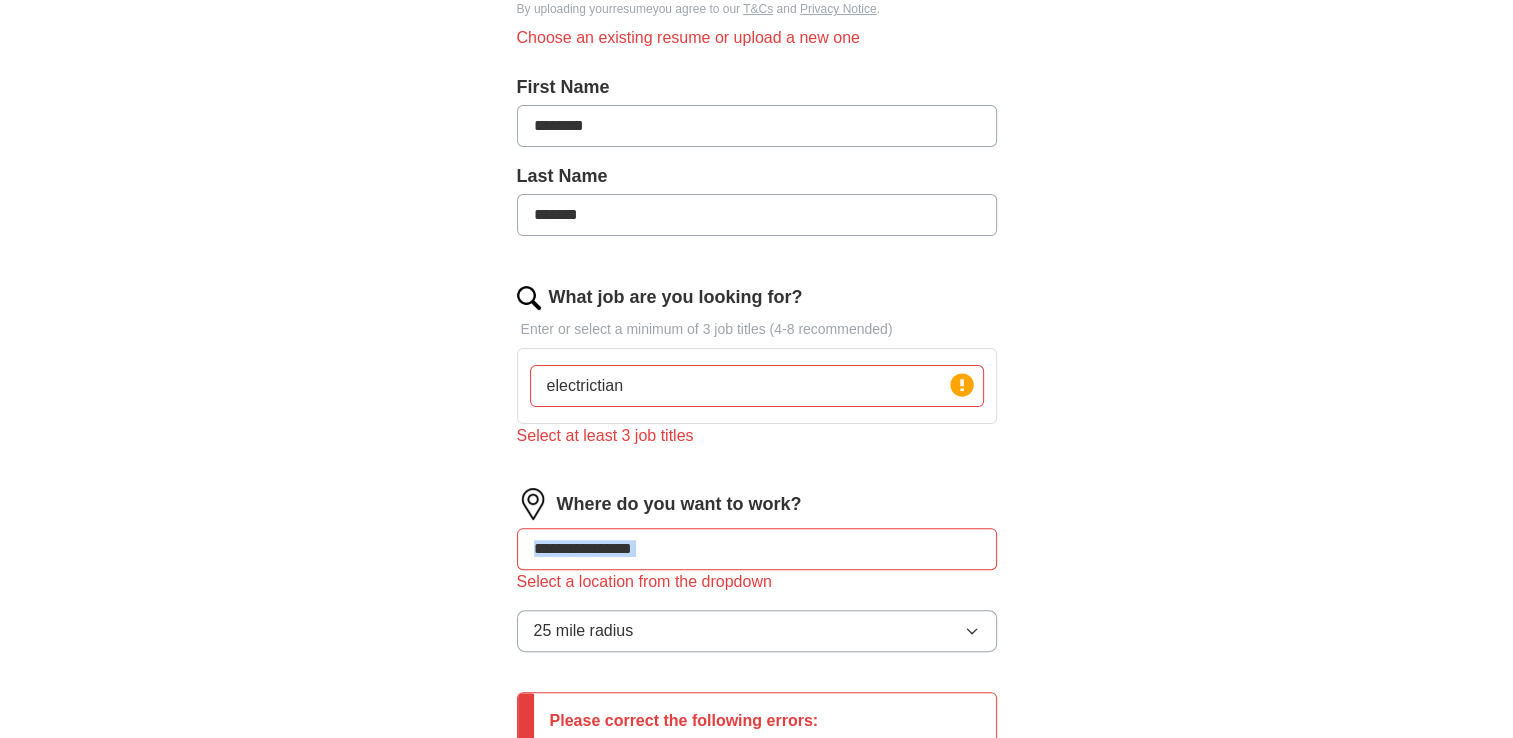 drag, startPoint x: 735, startPoint y: 517, endPoint x: 733, endPoint y: 536, distance: 19.104973 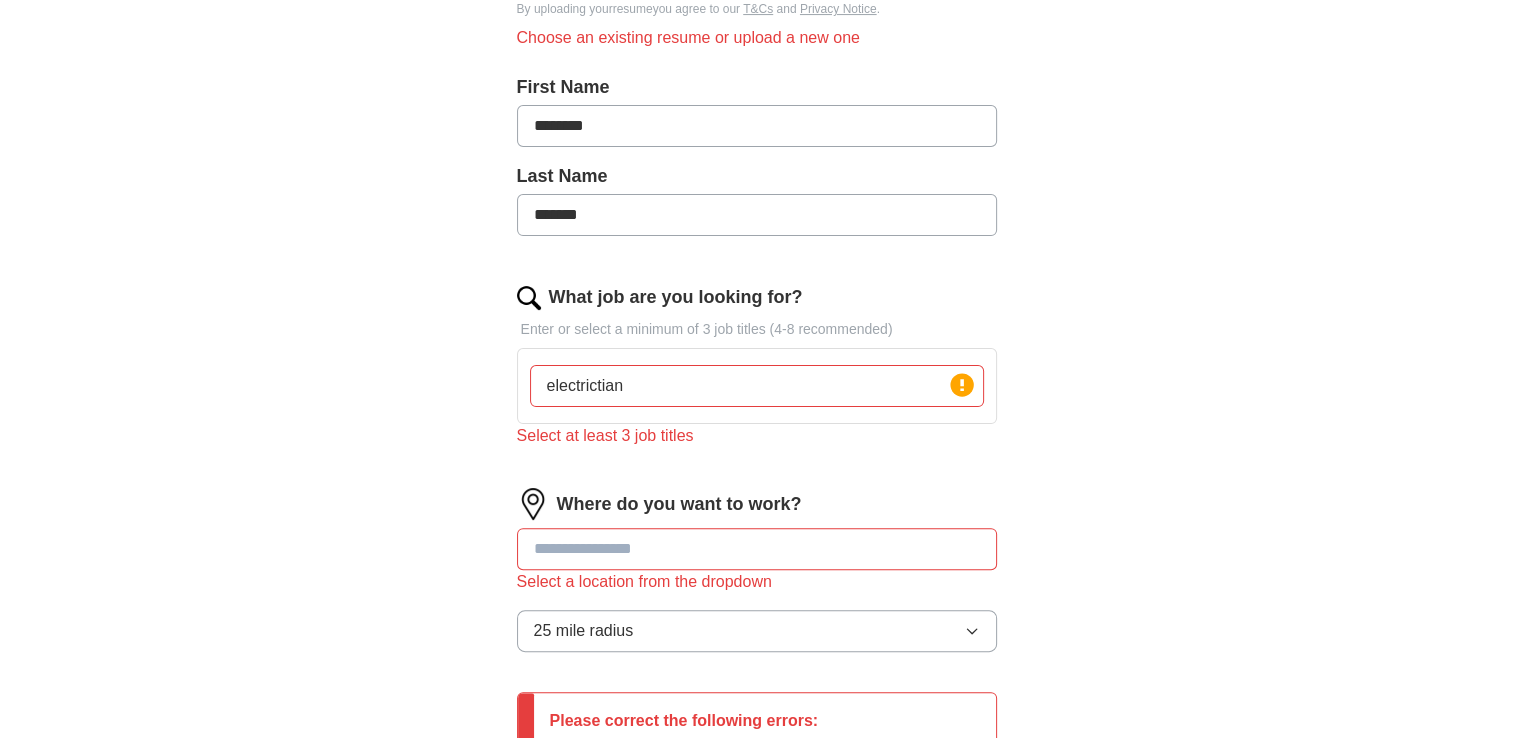 click at bounding box center [757, 549] 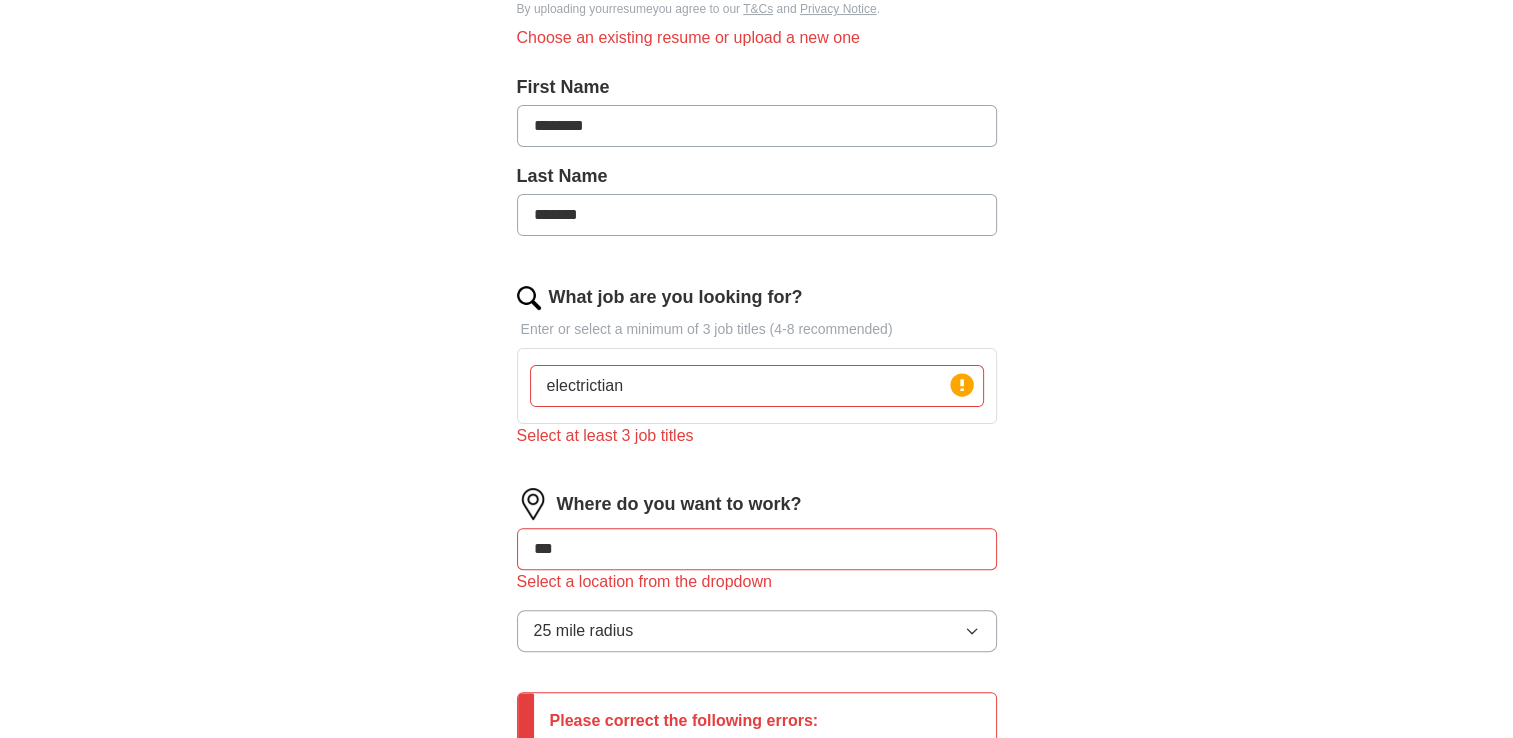 type on "****" 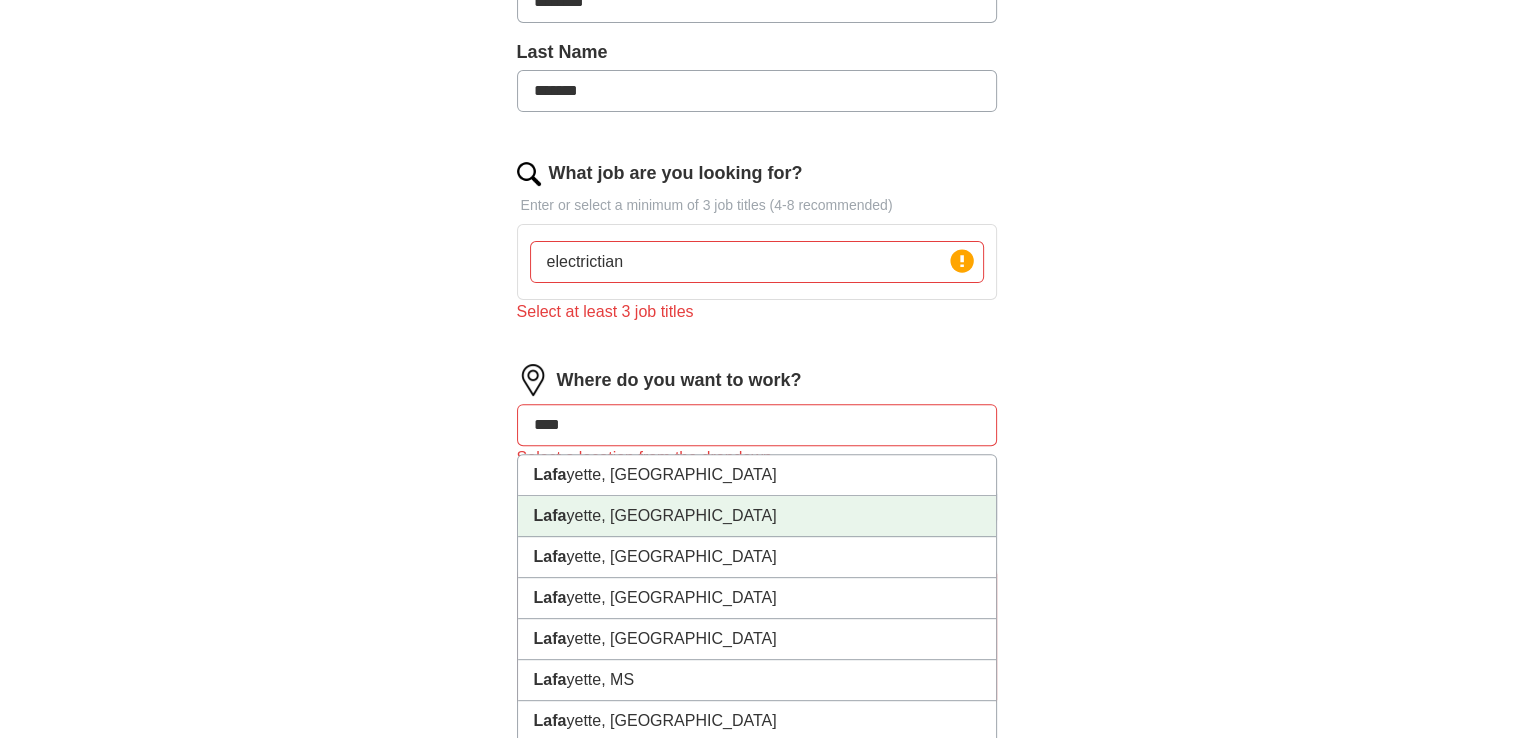 scroll, scrollTop: 632, scrollLeft: 0, axis: vertical 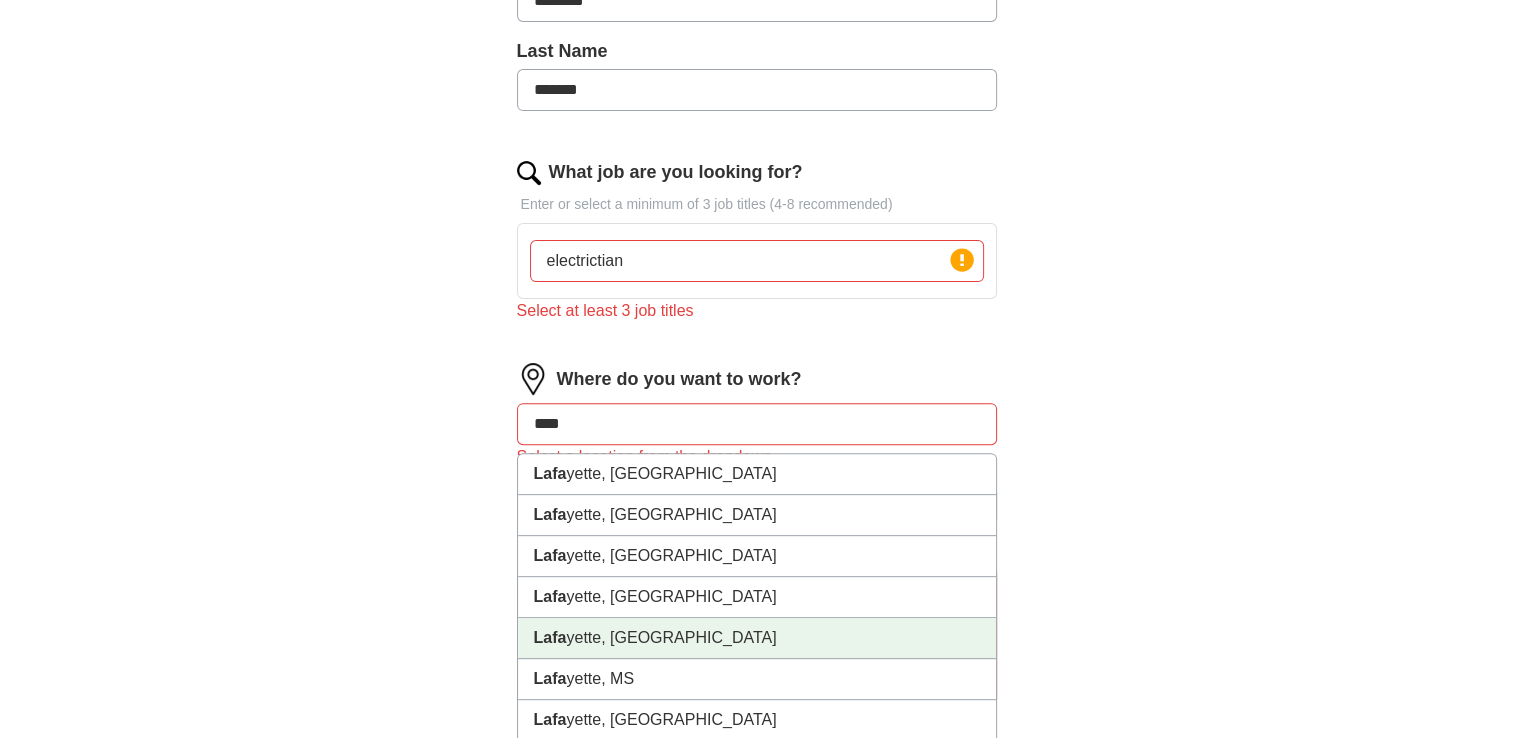 click on "[PERSON_NAME], [GEOGRAPHIC_DATA]" at bounding box center (757, 638) 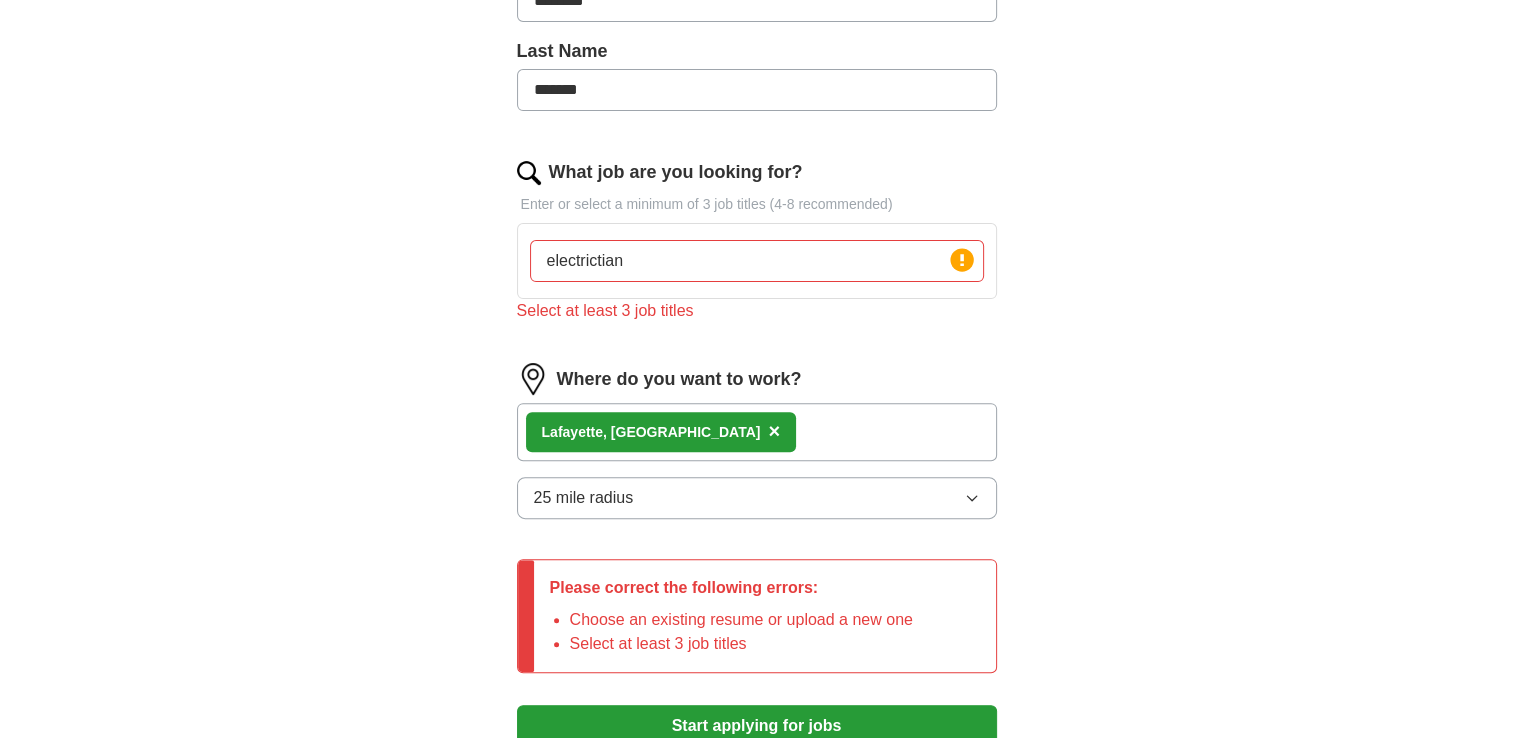 click on "electrictian" at bounding box center (757, 261) 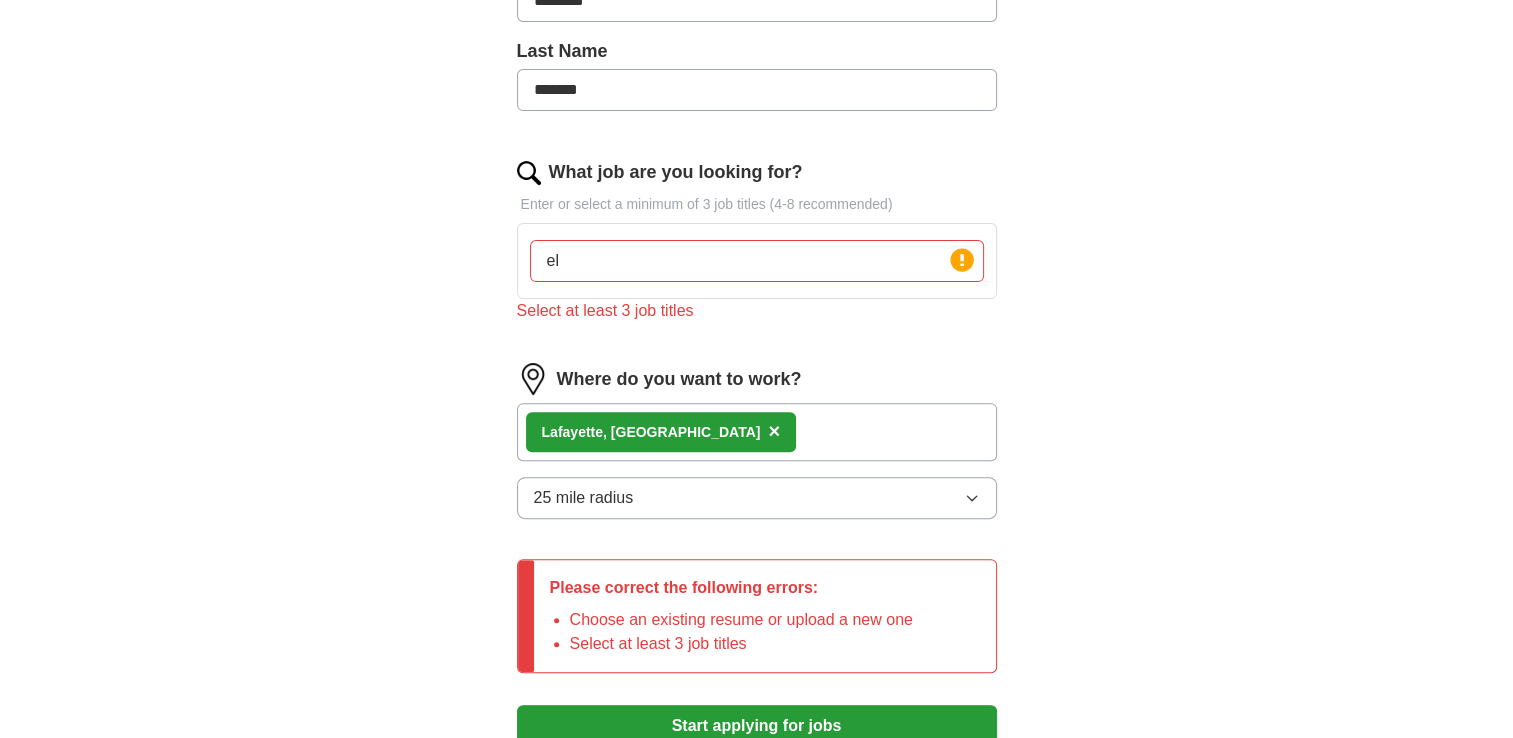 type on "e" 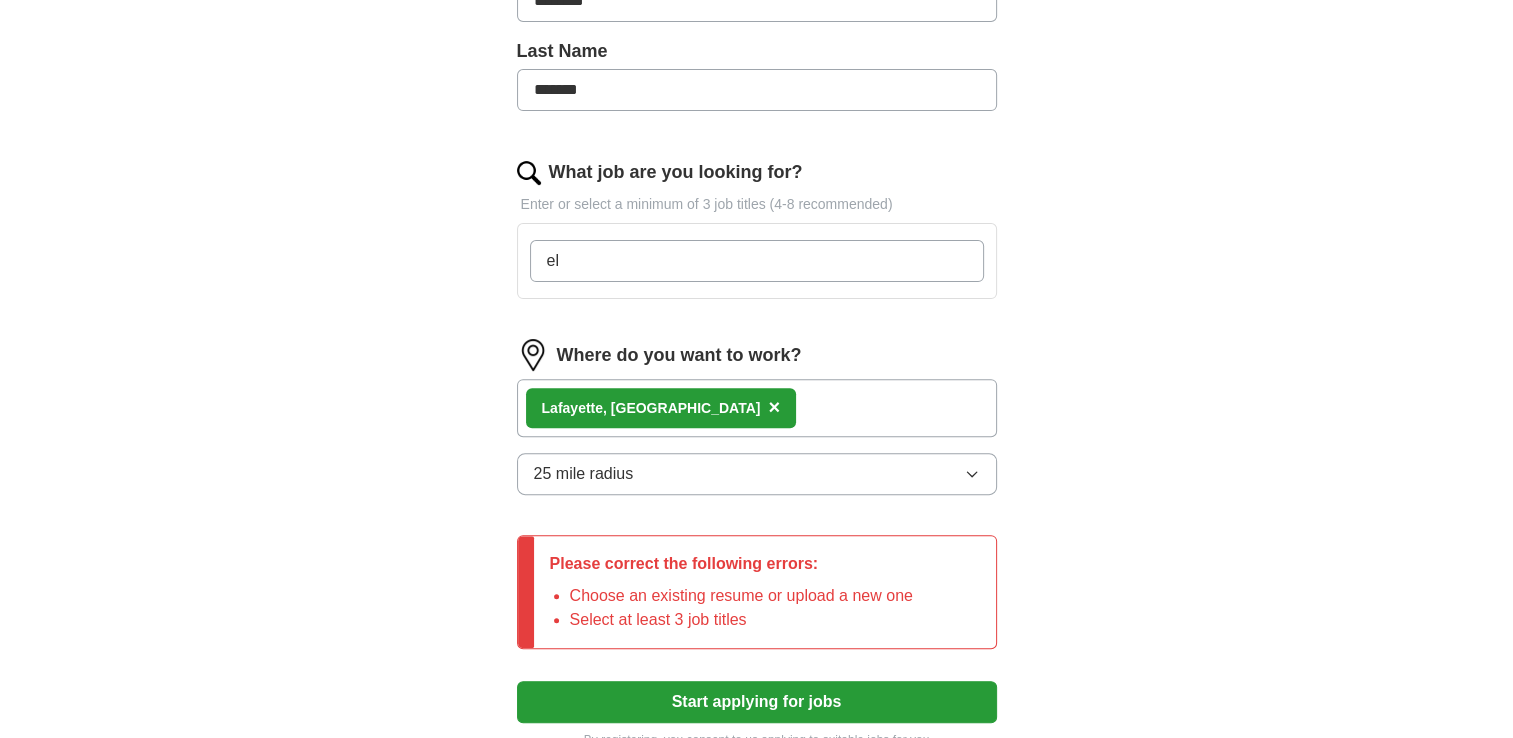 type on "e" 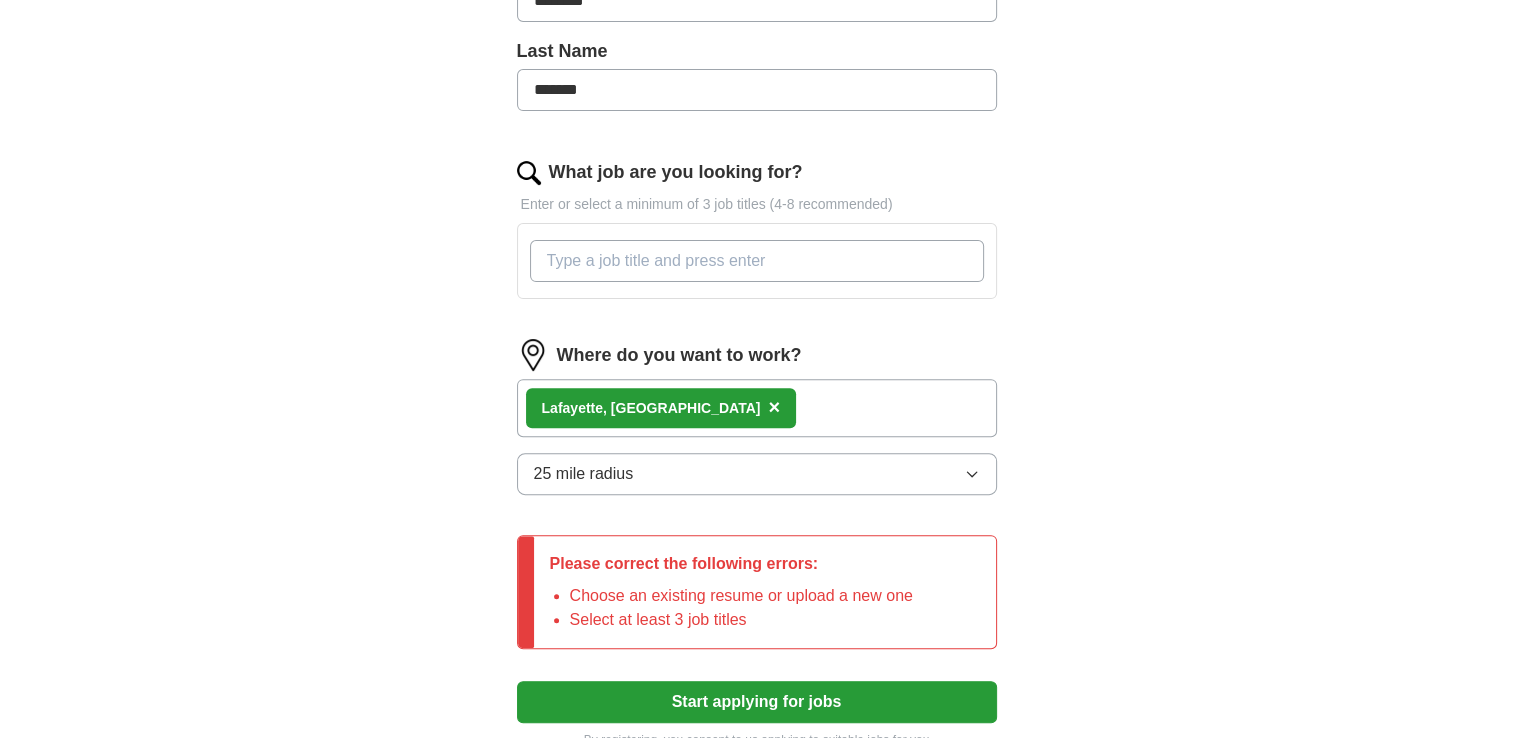 click on "What job are you looking for?" at bounding box center (757, 261) 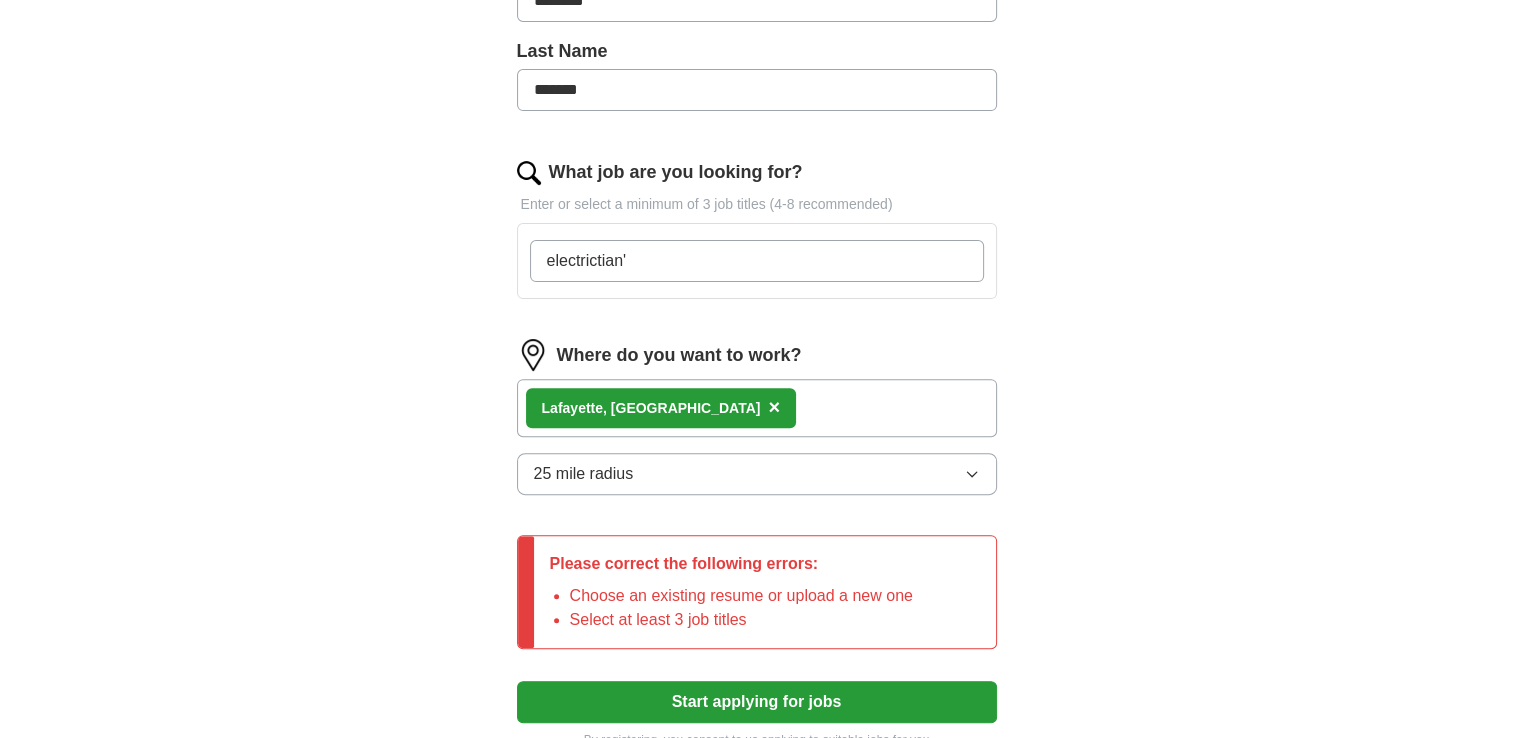 type on "electrictian" 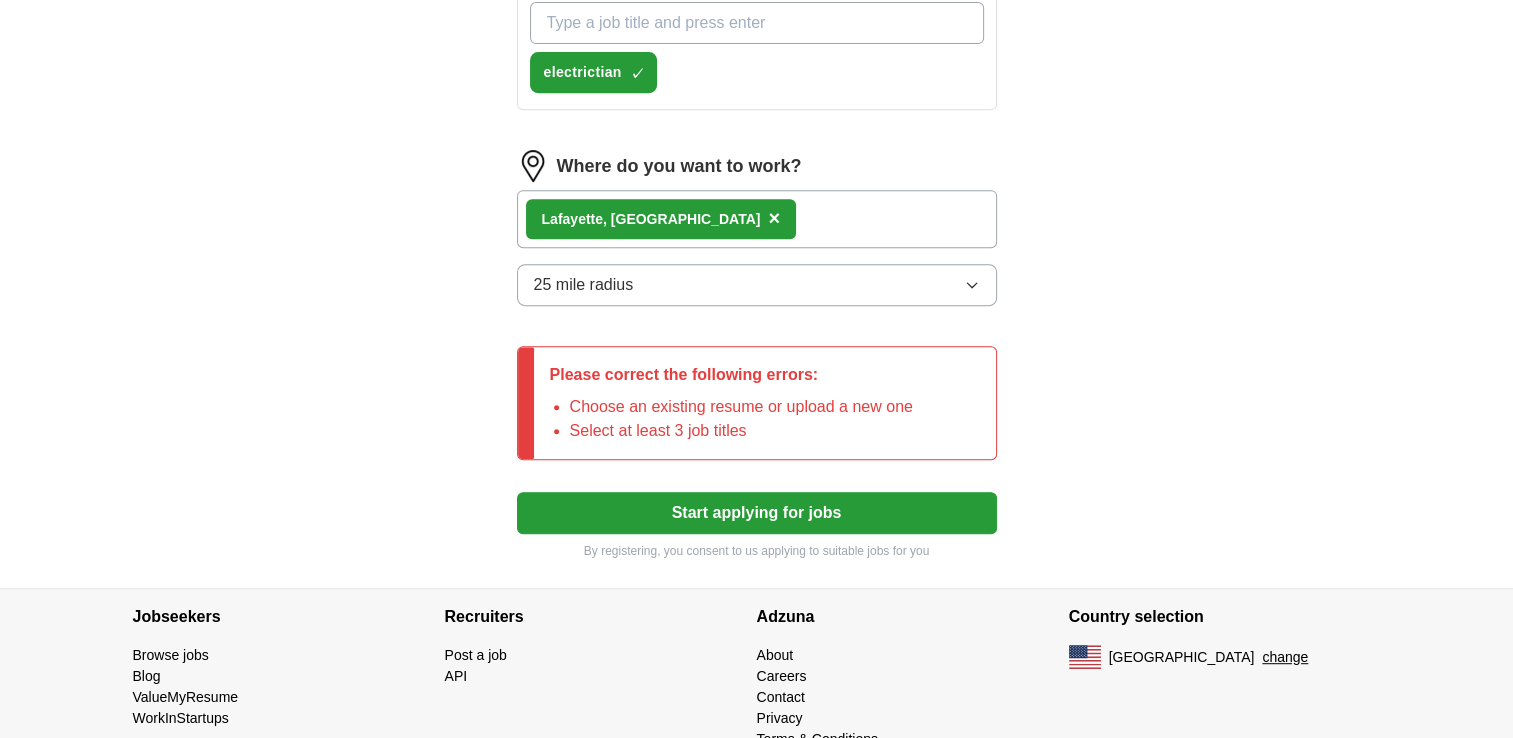 scroll, scrollTop: 872, scrollLeft: 0, axis: vertical 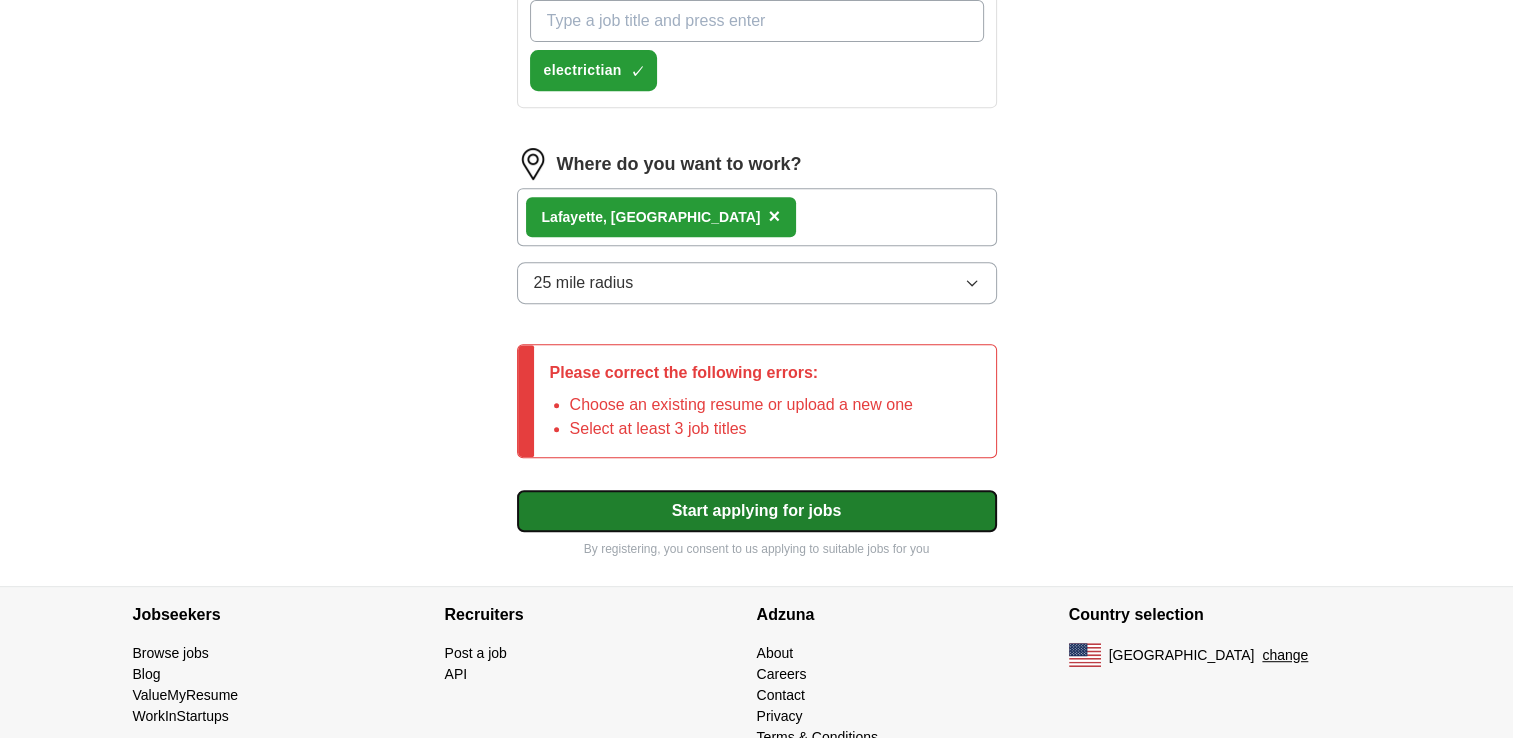 click on "Upload a  resume Drag and drop your resume or Choose file By uploading your  resume  you agree to our   T&Cs   and   Privacy Notice . Choose an existing resume or upload a new one First Name ******** Last Name ******* What job are you looking for? Enter or select a minimum of 3 job titles (4-8 recommended) electrictian ✓ × Where do you want to work? [PERSON_NAME], LA × 25 mile radius Please correct the following errors: Choose an existing resume or upload a new one Select at least 3 job titles Start applying for jobs By registering, you consent to us applying to suitable jobs for you" at bounding box center (757, -21) 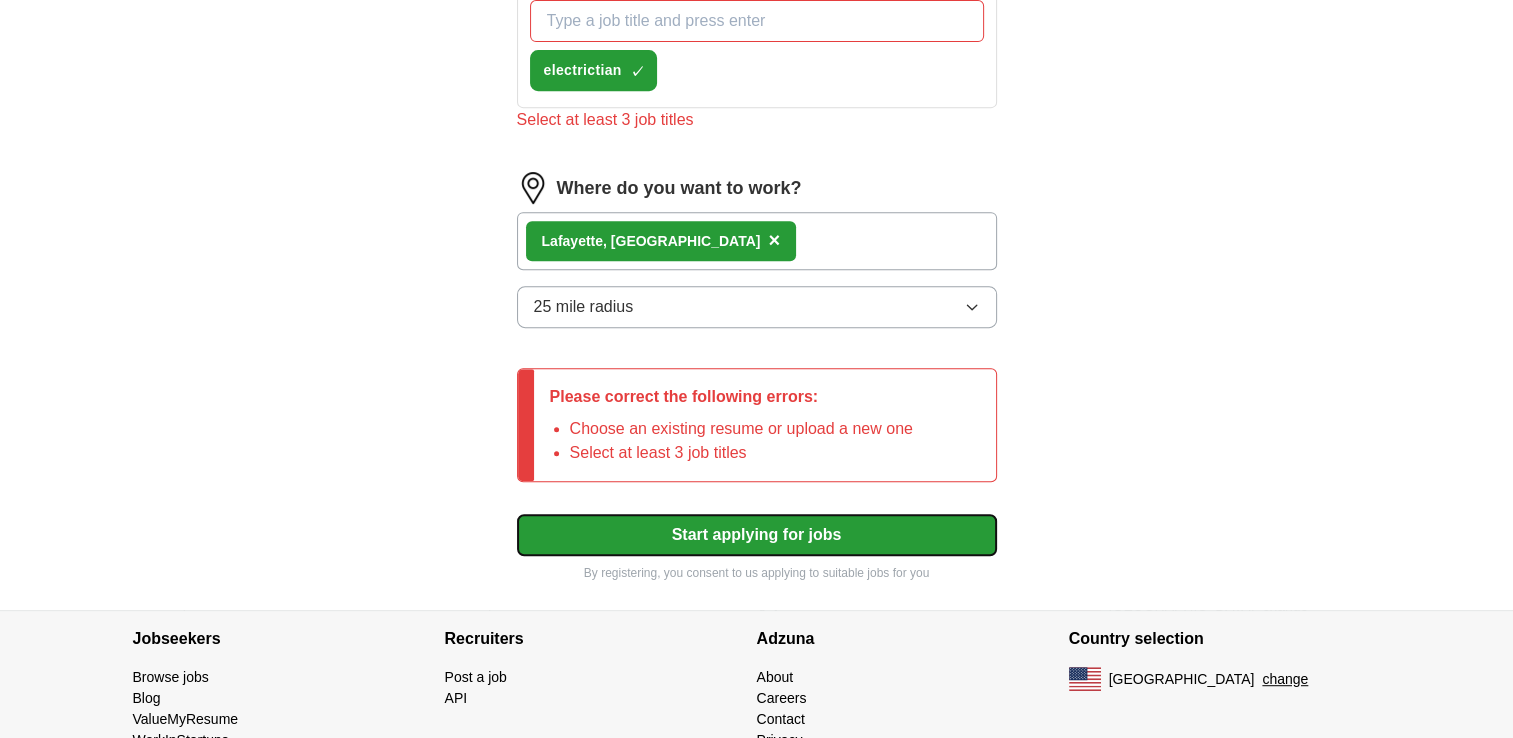scroll, scrollTop: 834, scrollLeft: 0, axis: vertical 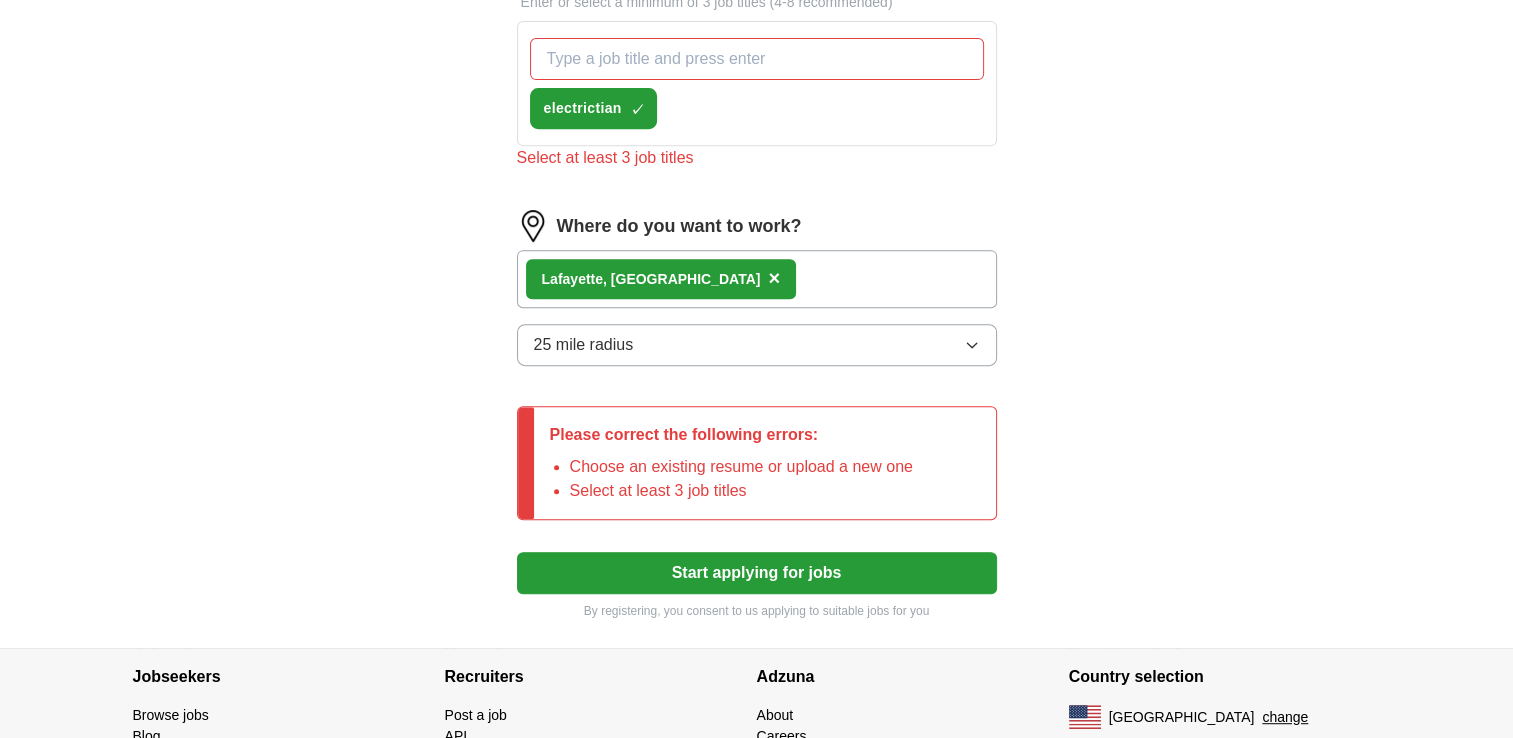 click on "What job are you looking for?" at bounding box center [757, 59] 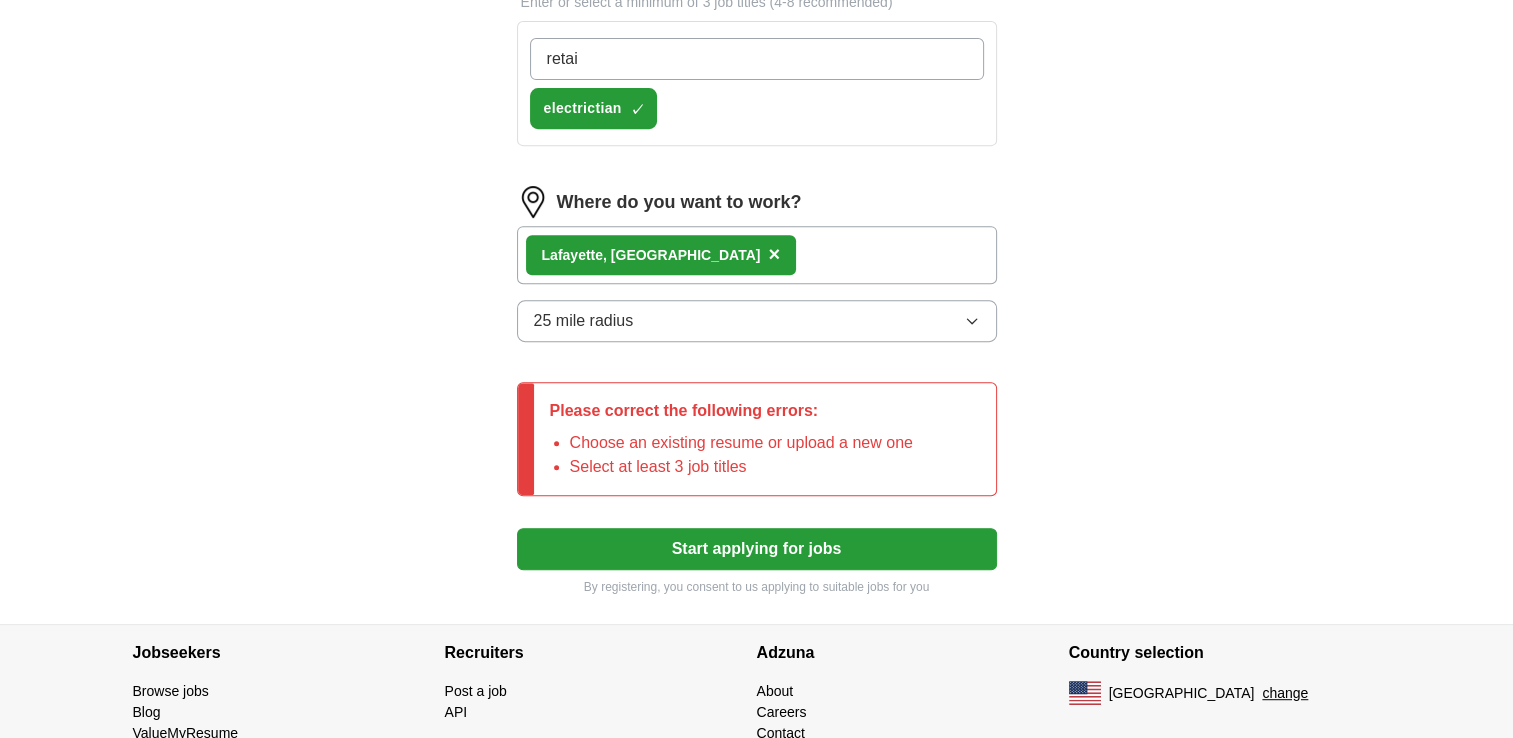 type on "retail" 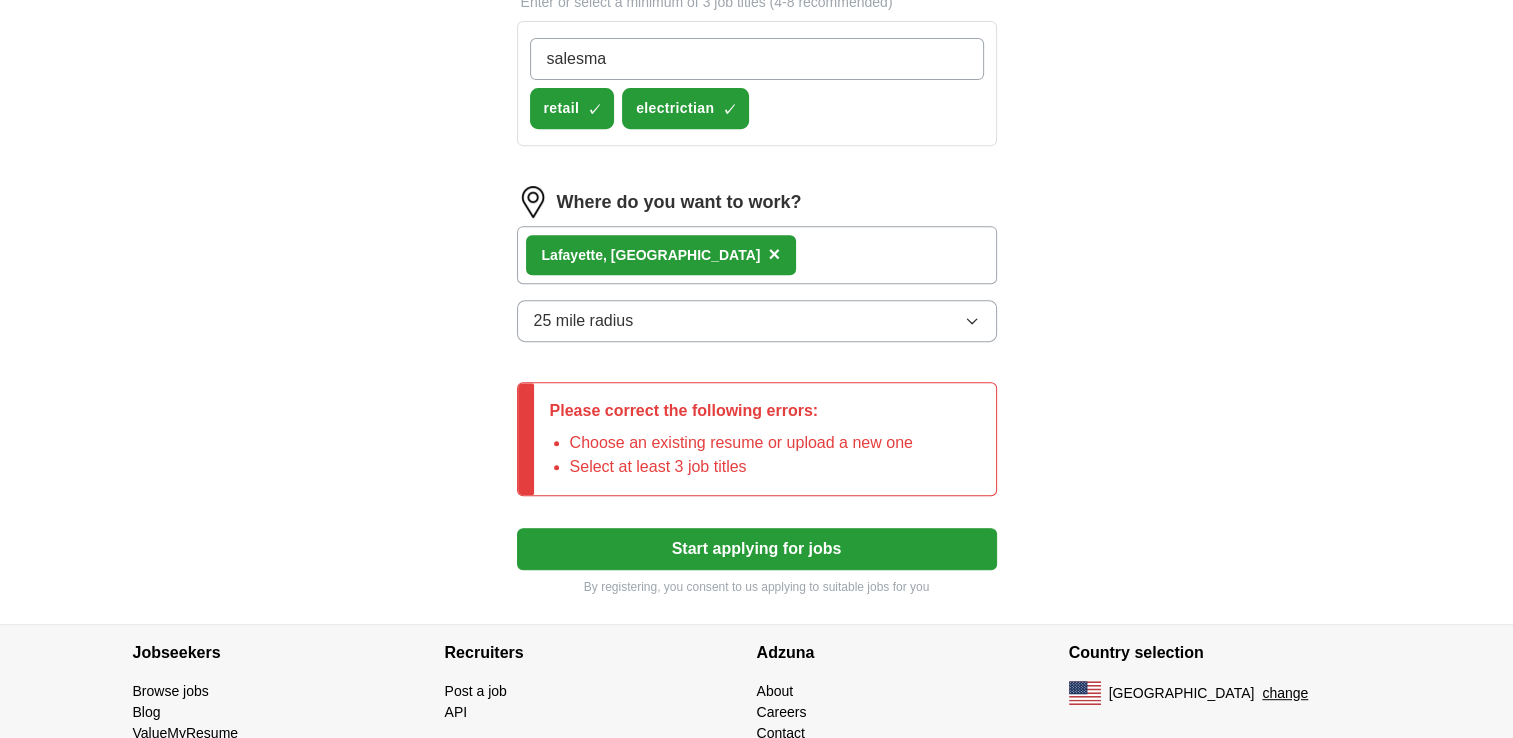 type on "salesman" 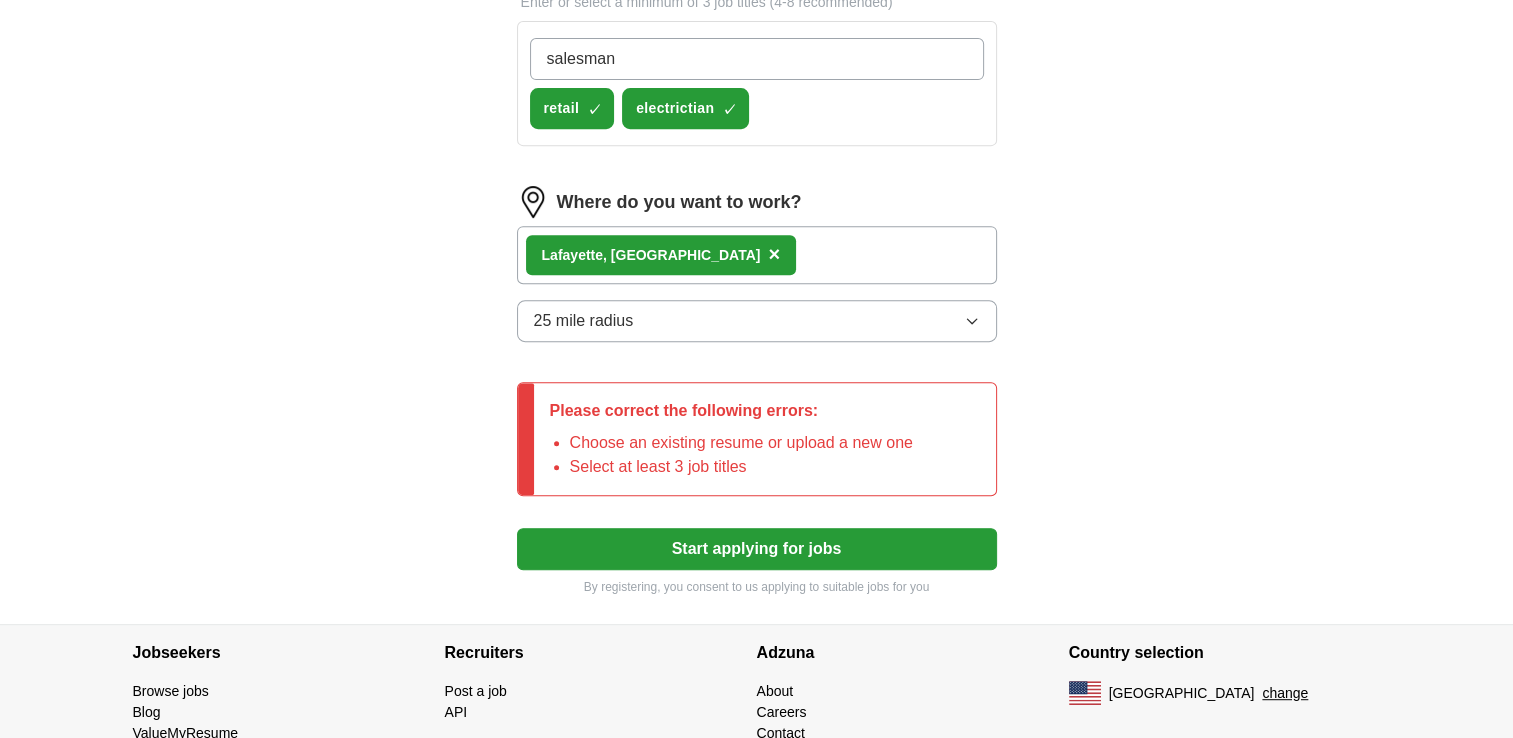 type 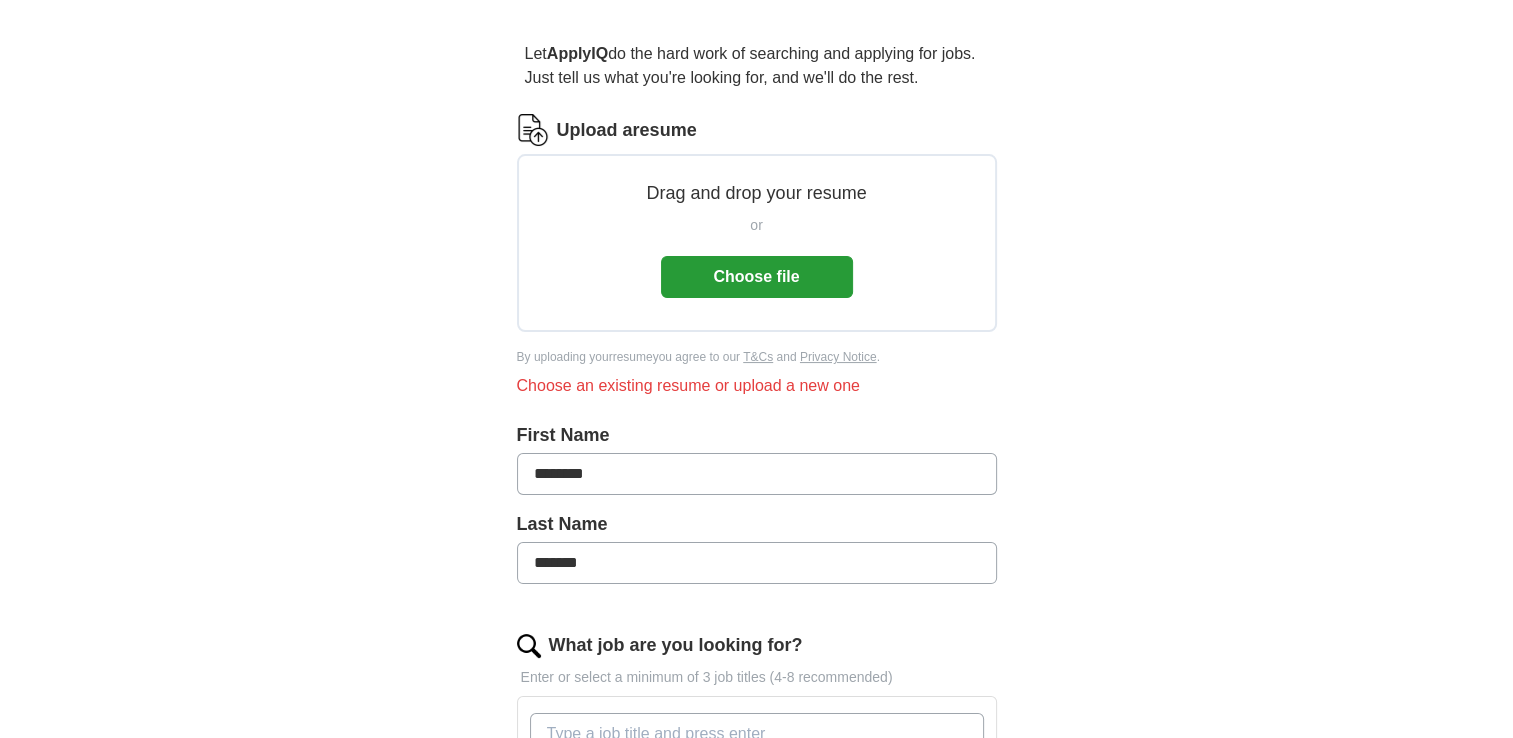 scroll, scrollTop: 155, scrollLeft: 0, axis: vertical 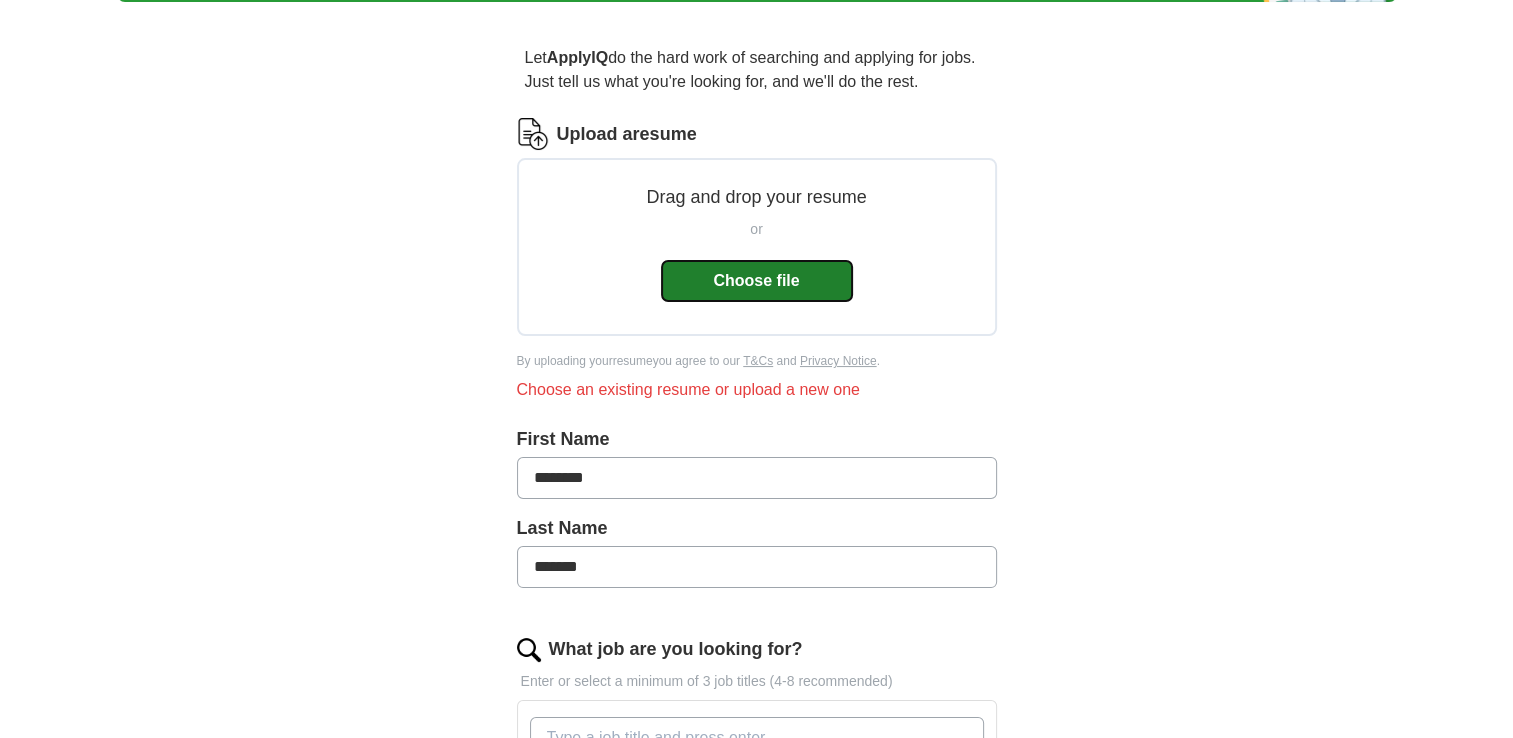 click on "Choose file" at bounding box center (757, 281) 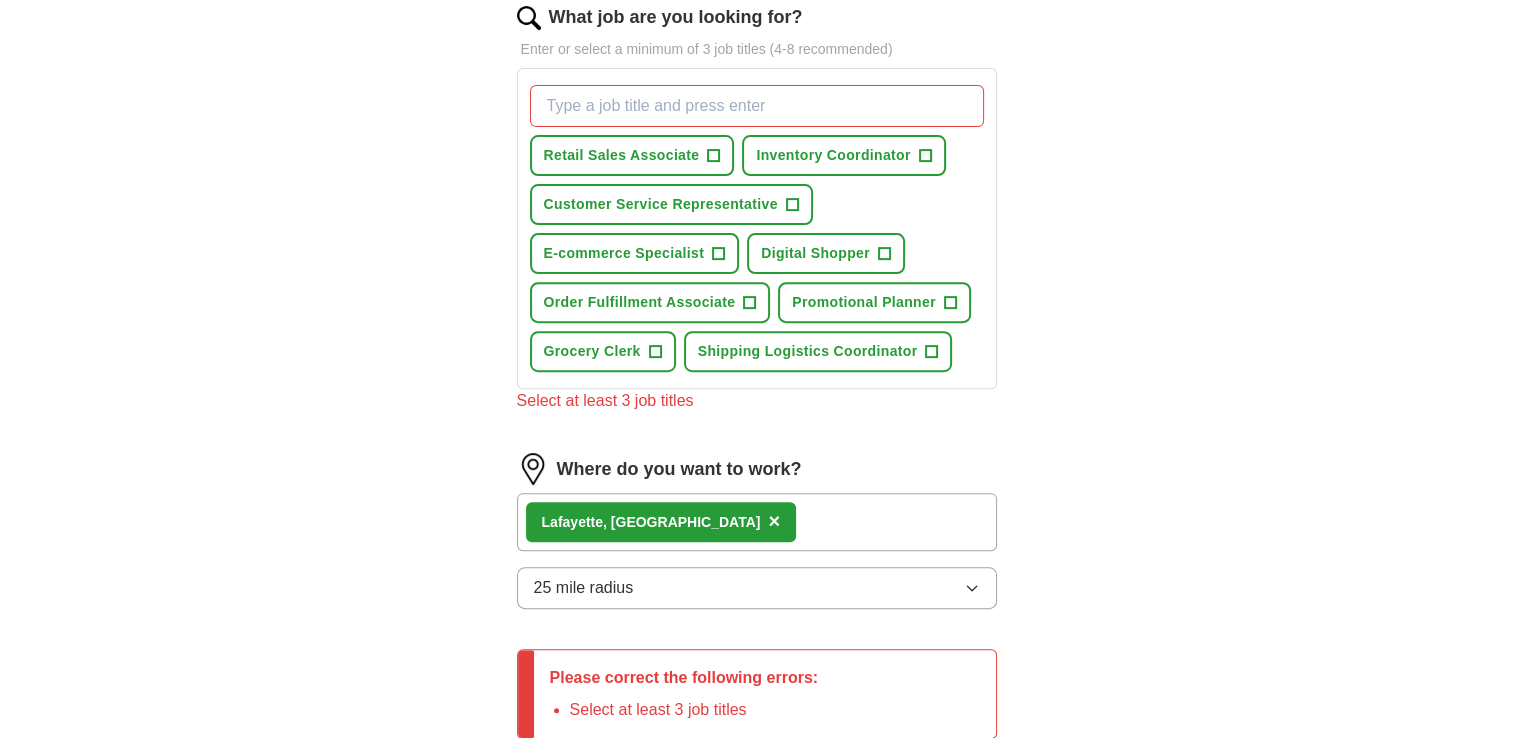 scroll, scrollTop: 666, scrollLeft: 0, axis: vertical 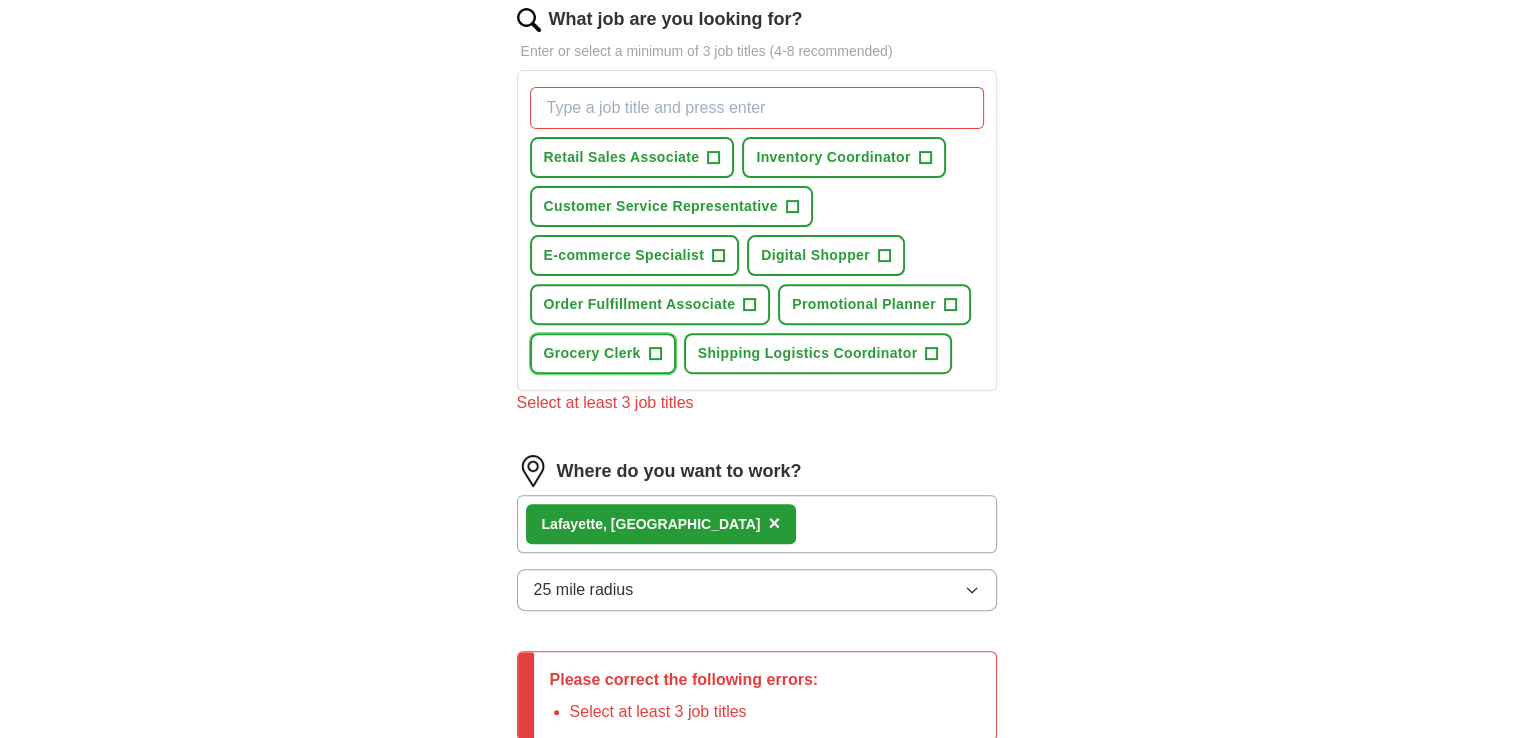 click on "Grocery Clerk +" at bounding box center [603, 353] 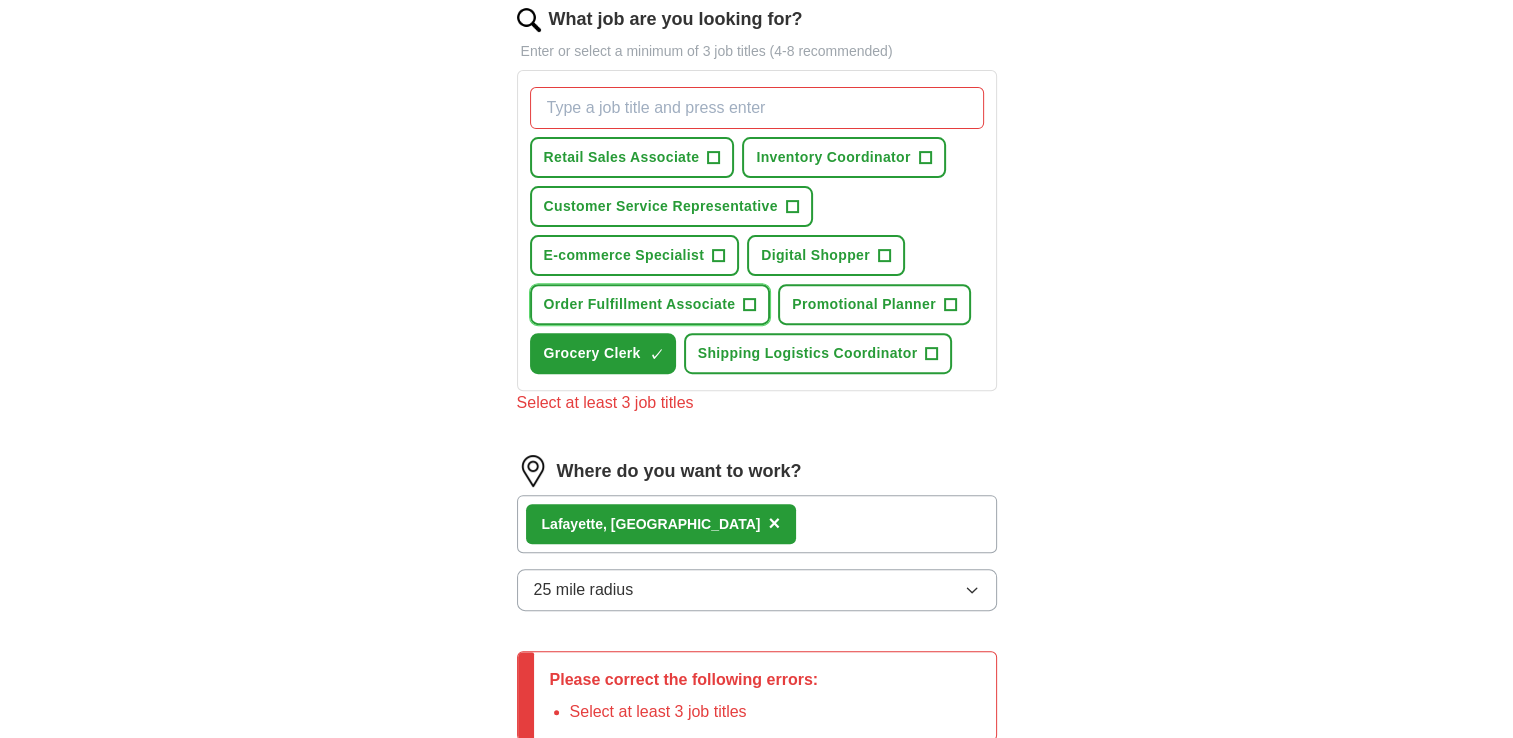 click on "+" at bounding box center [750, 305] 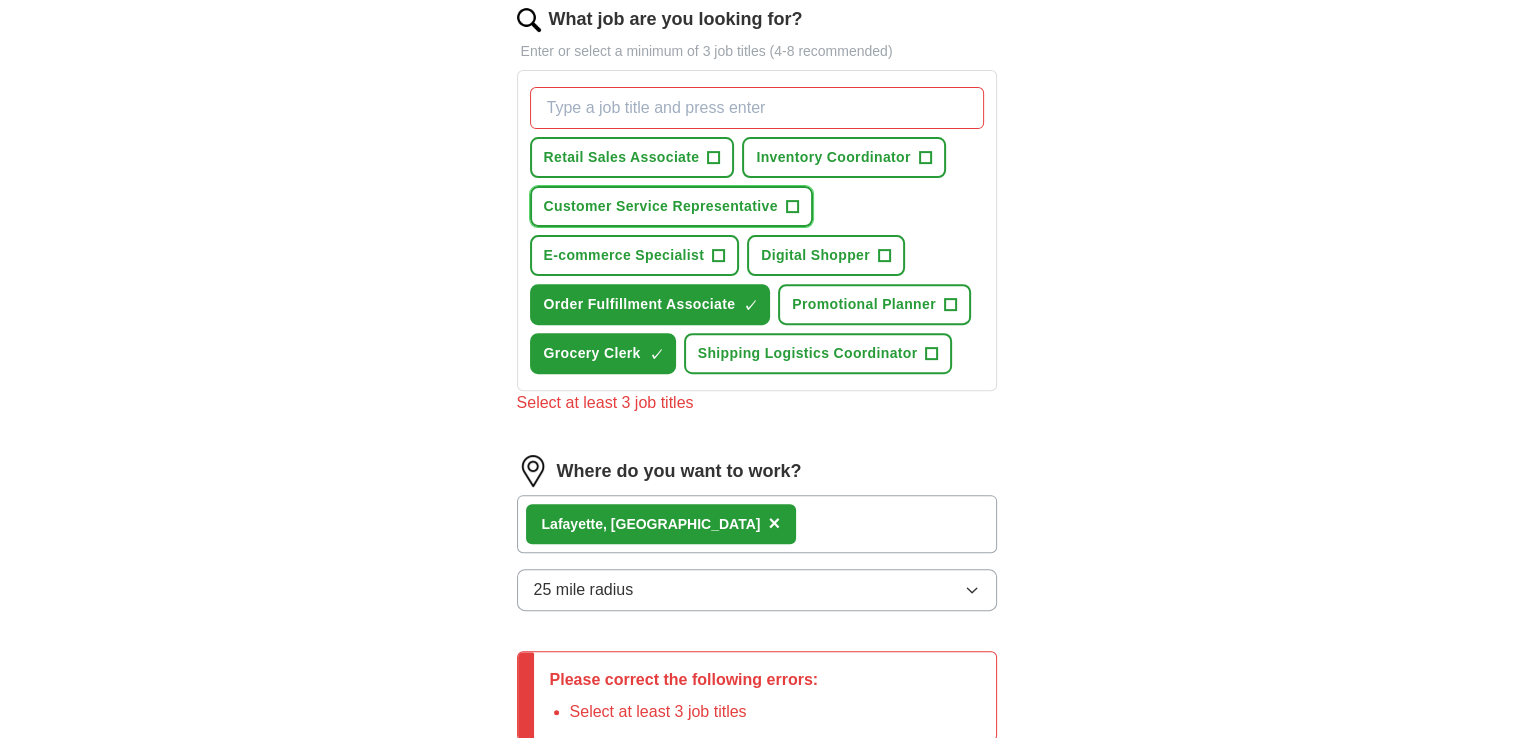 click on "Customer Service Representative +" at bounding box center (671, 206) 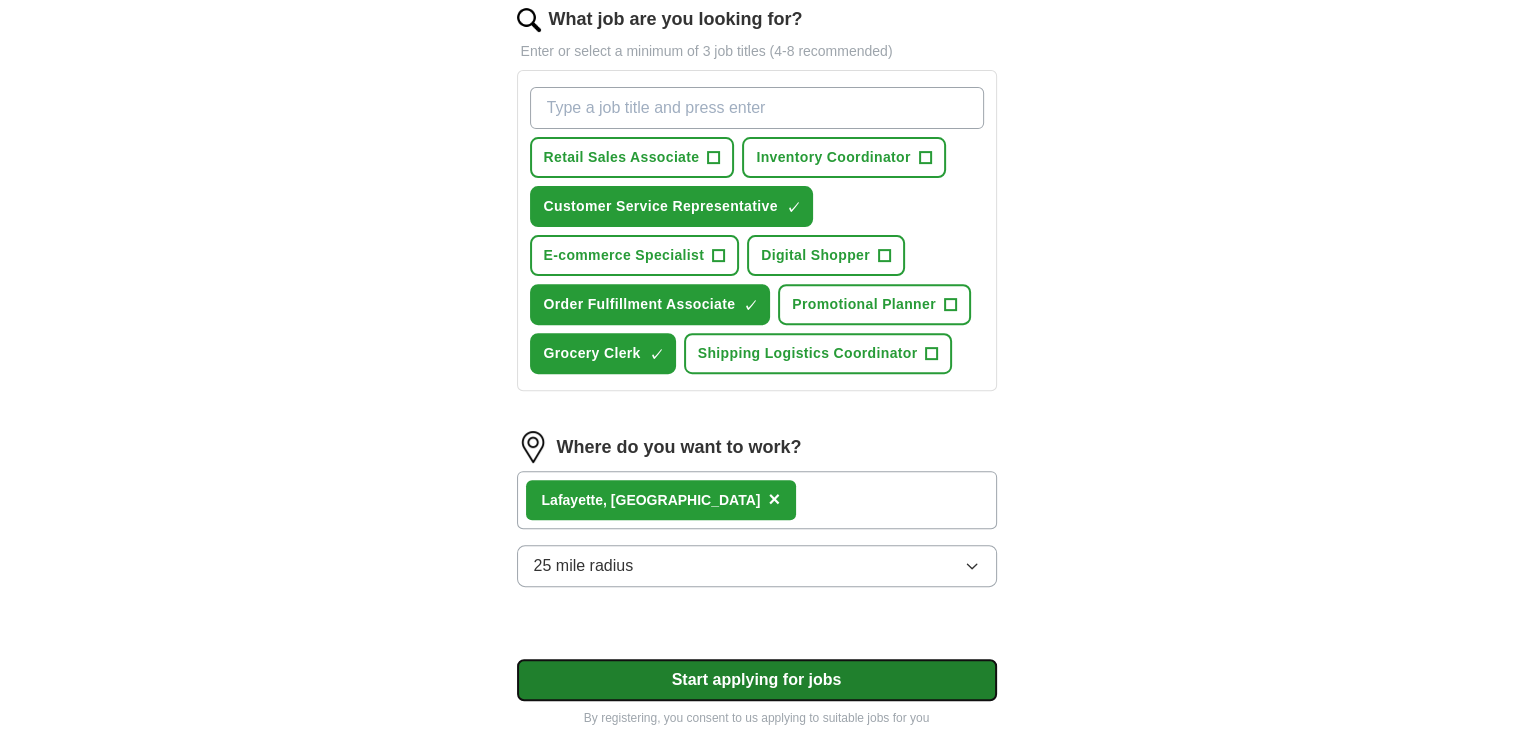 click on "Start applying for jobs" at bounding box center (757, 680) 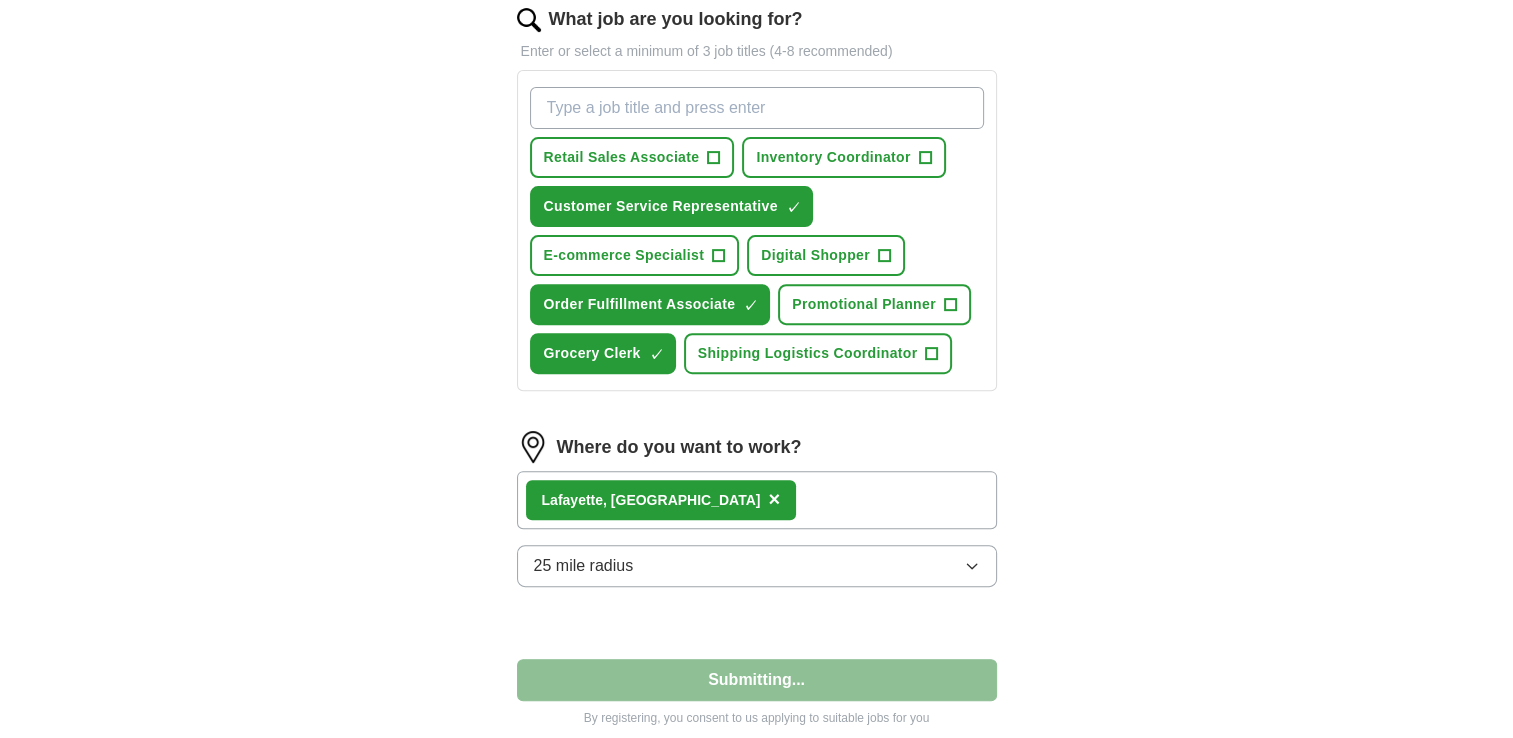 select on "**" 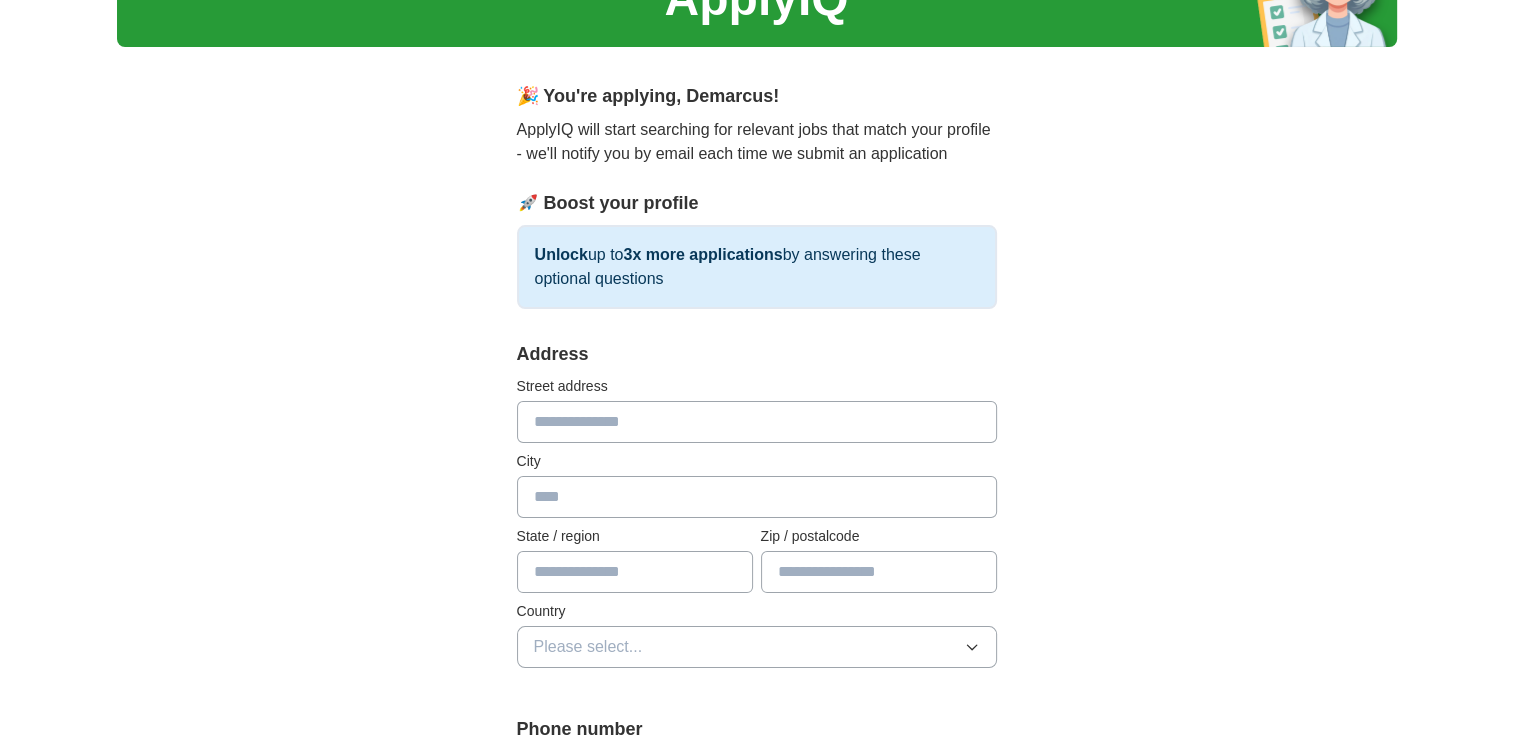 scroll, scrollTop: 213, scrollLeft: 0, axis: vertical 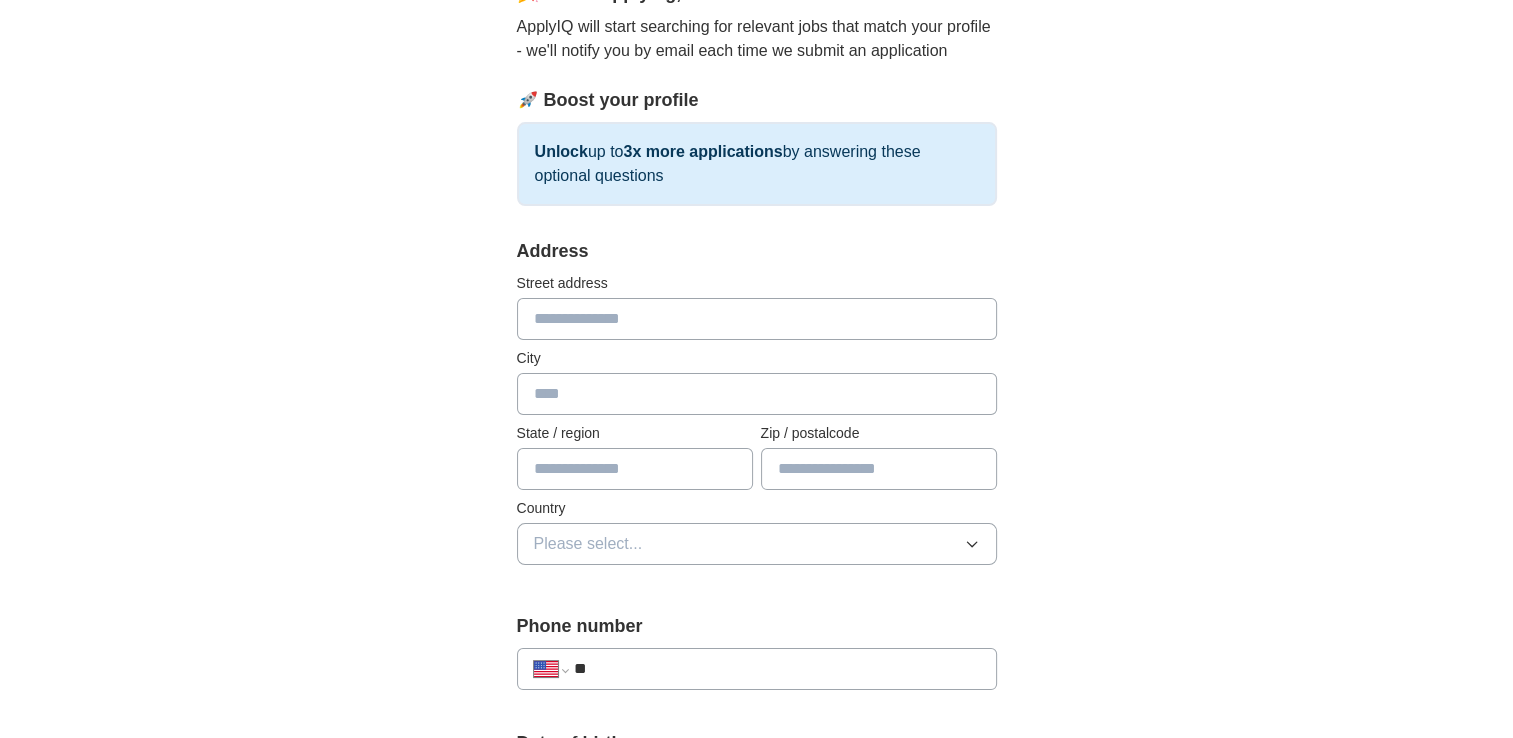 click at bounding box center (757, 319) 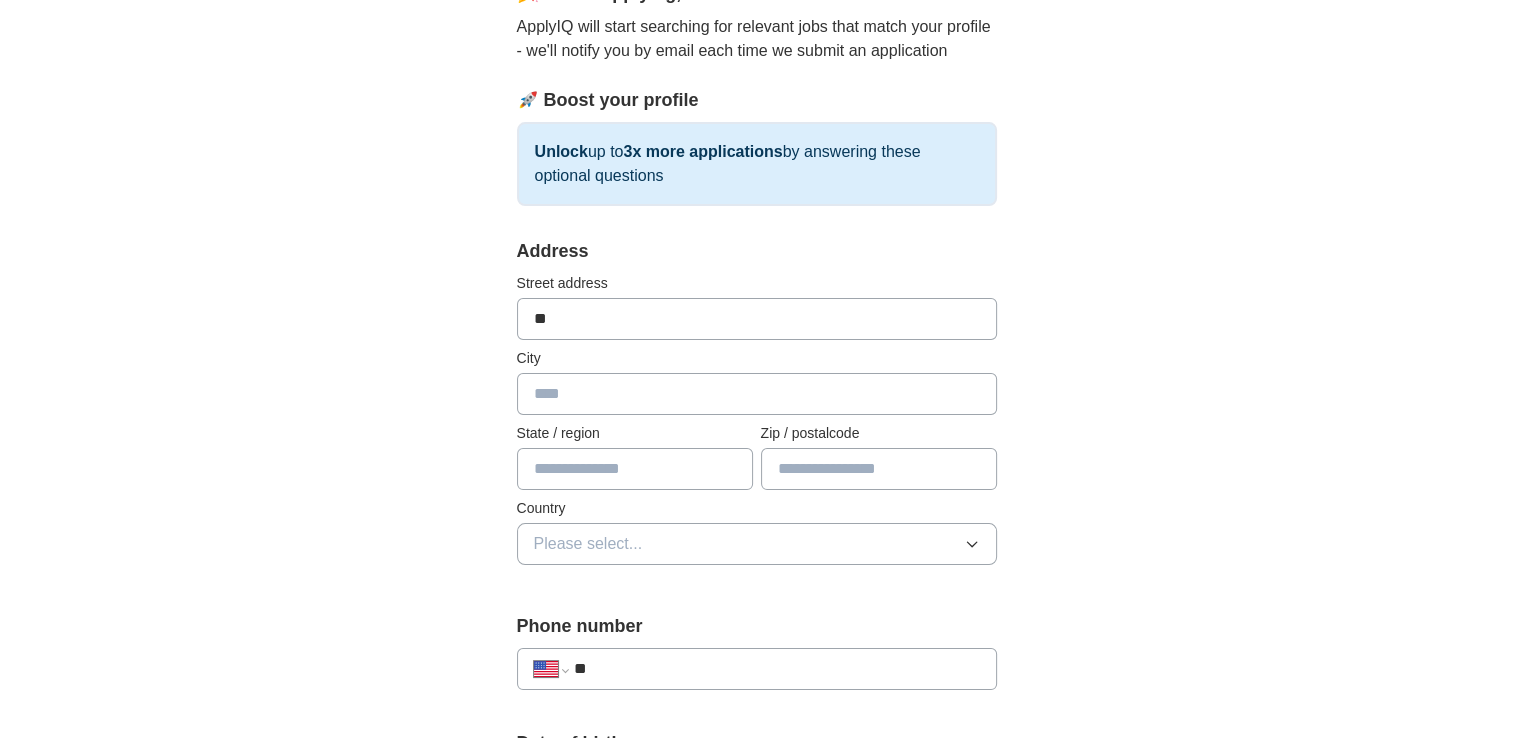 type on "**********" 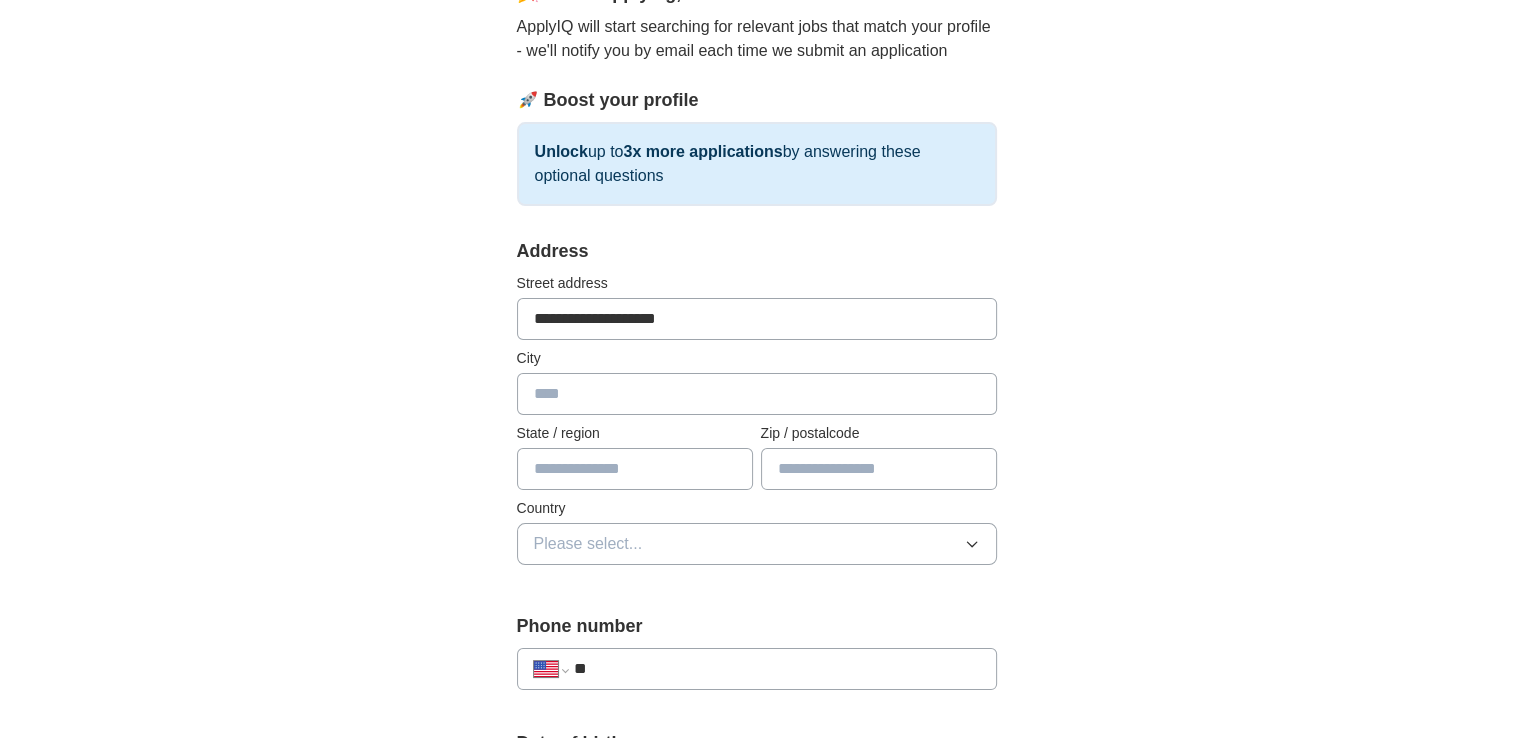 click at bounding box center [757, 394] 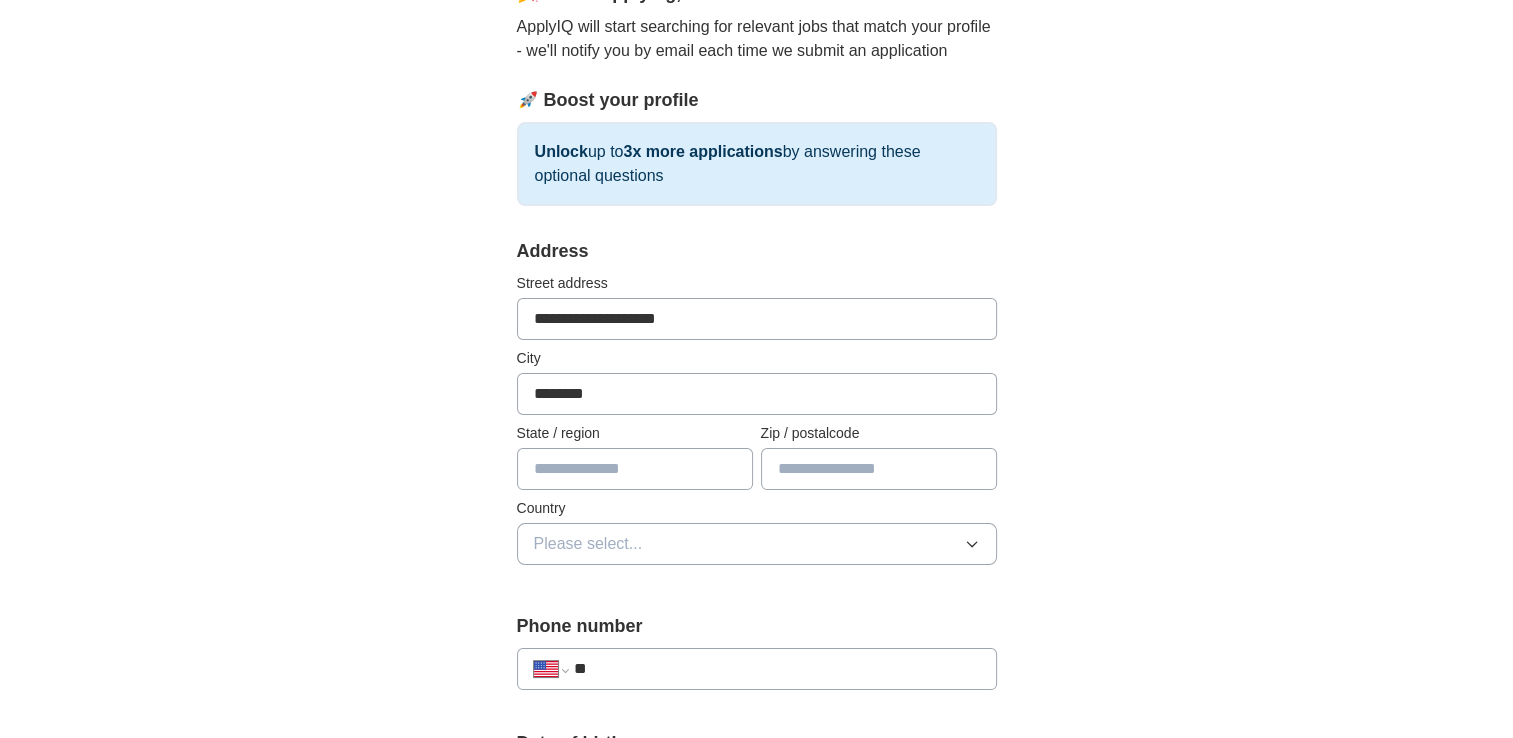 type on "*********" 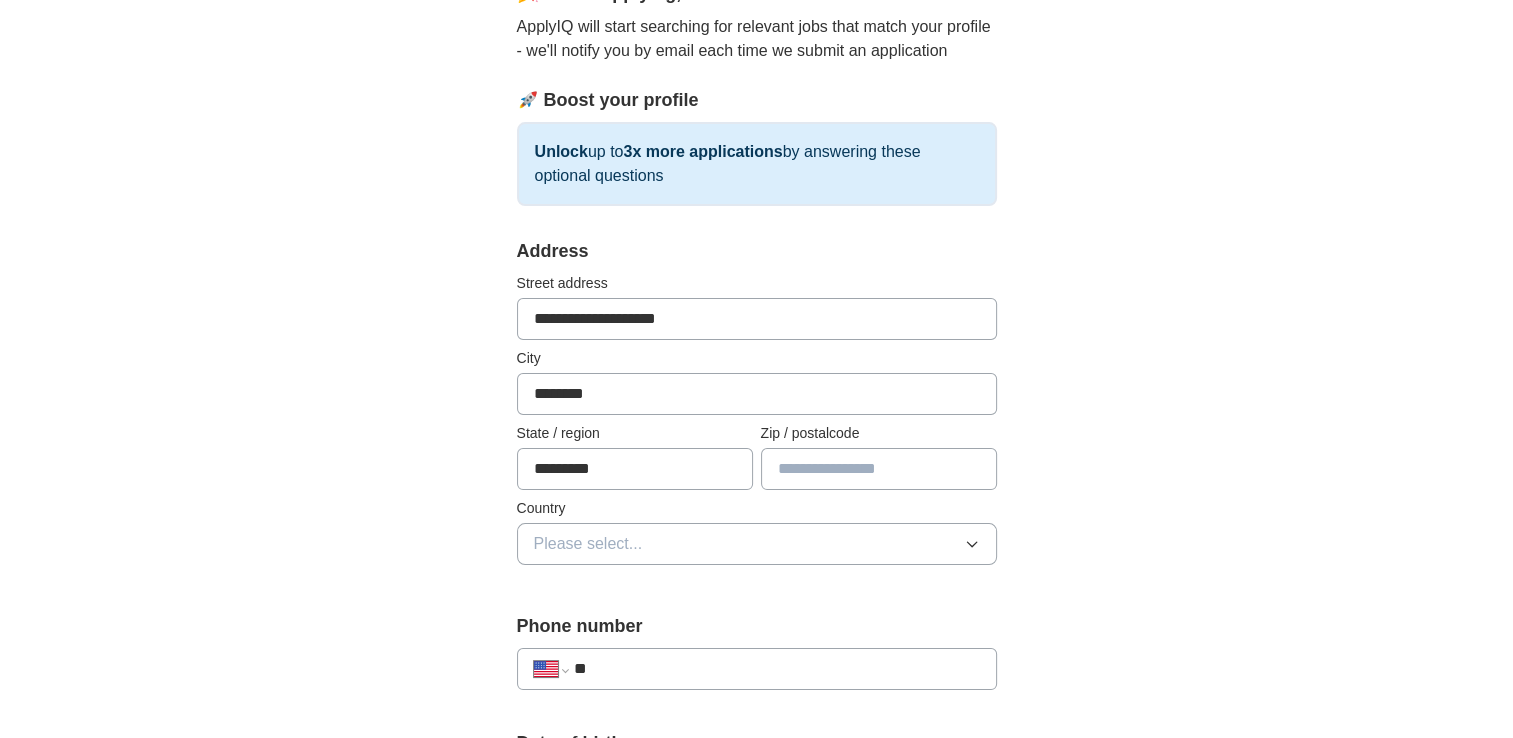 click at bounding box center (879, 469) 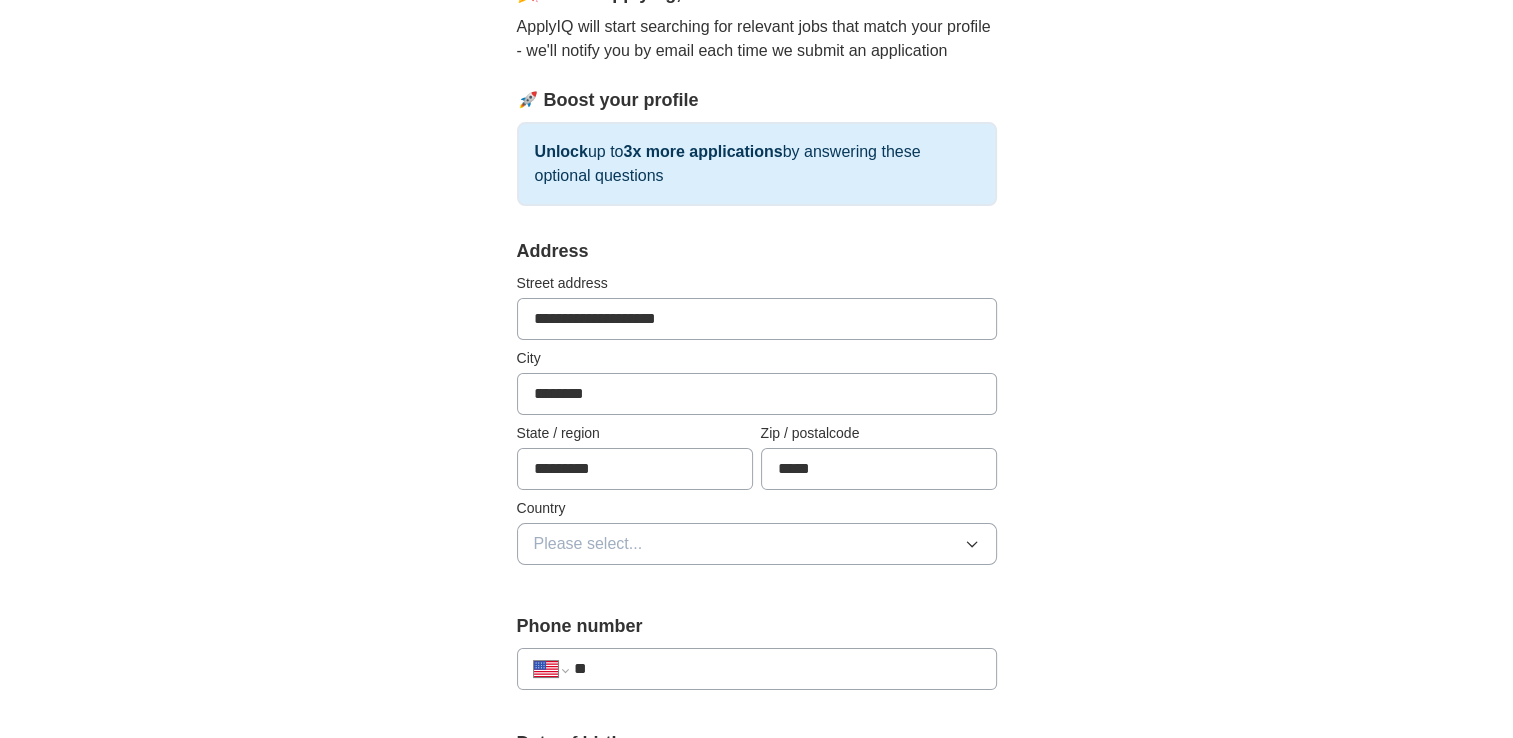 type on "*****" 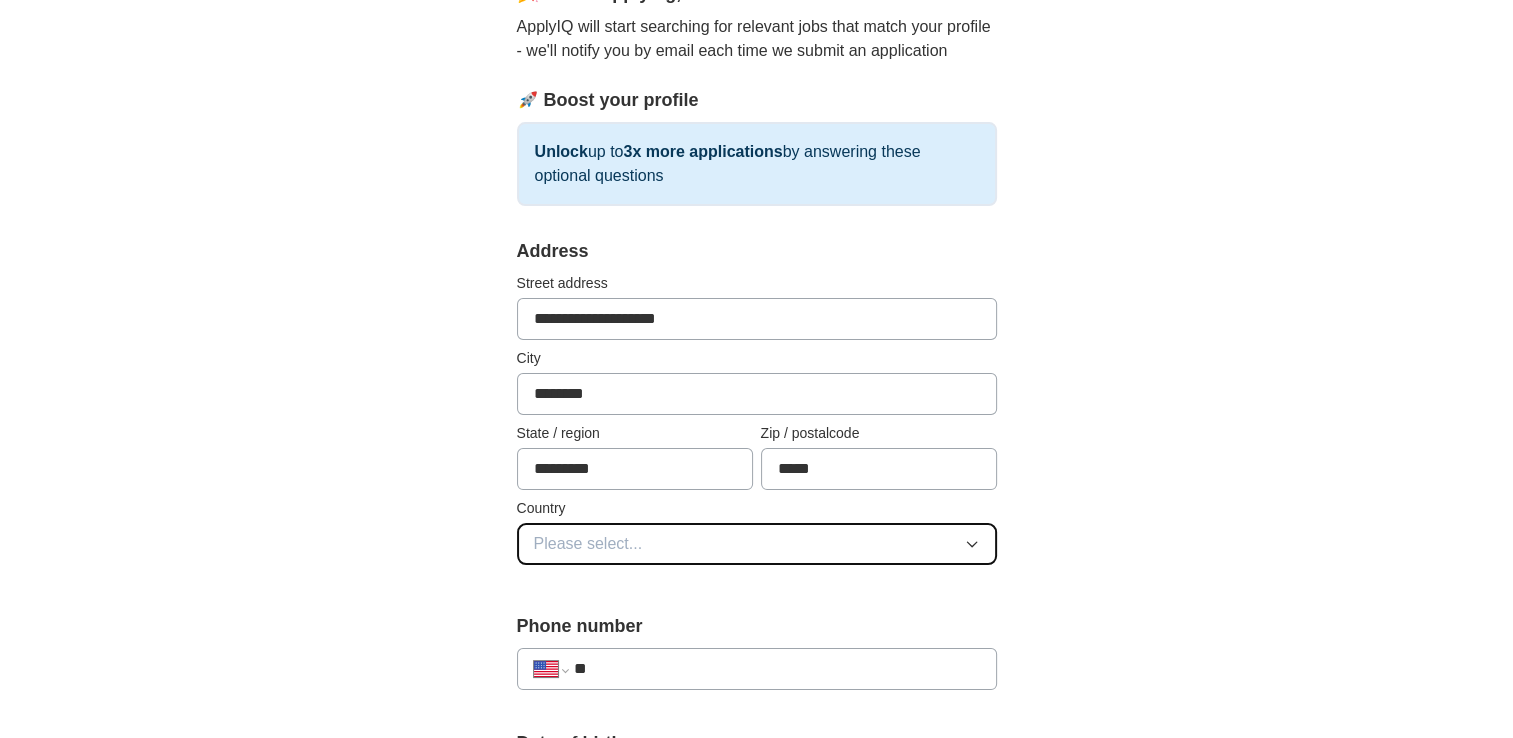click on "Please select..." at bounding box center (757, 544) 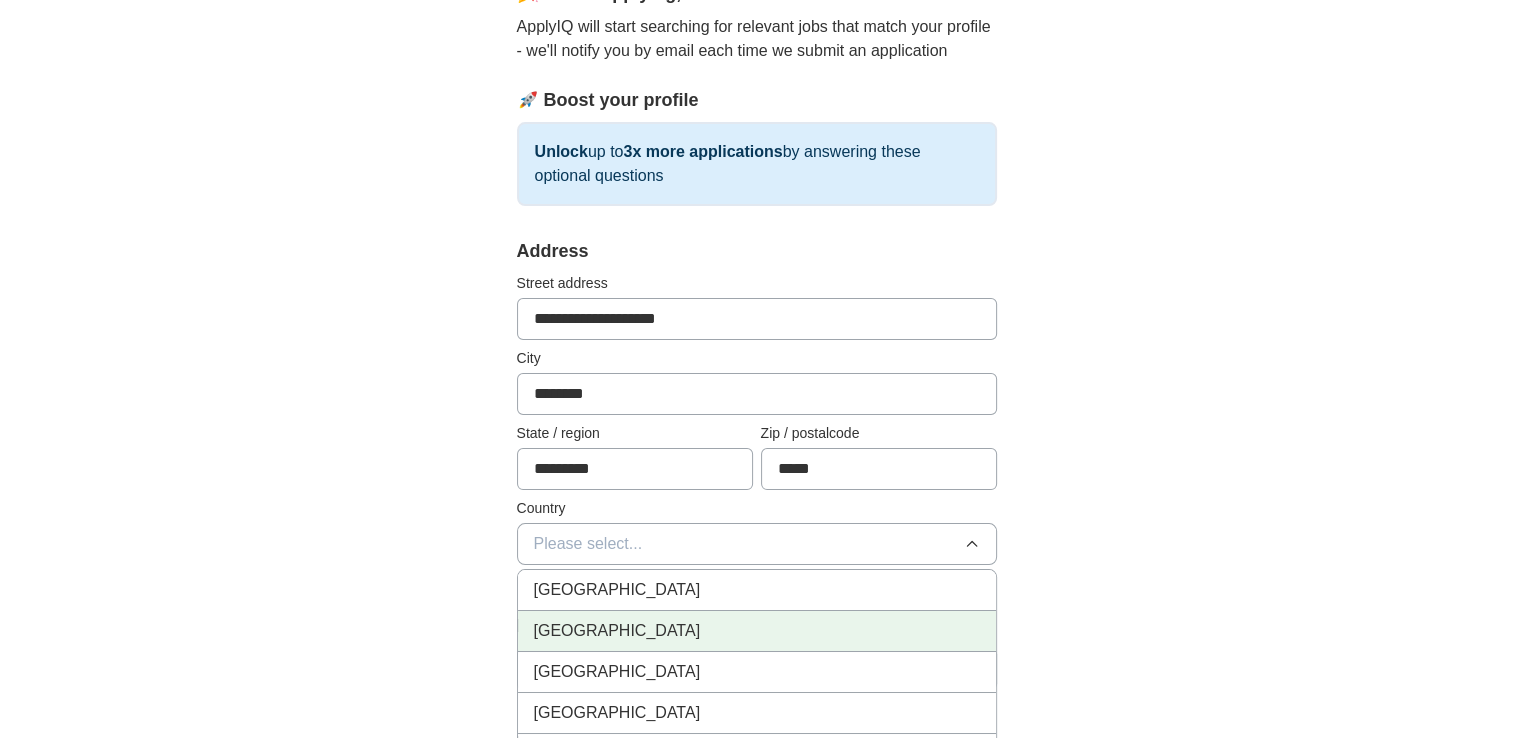 click on "[GEOGRAPHIC_DATA]" at bounding box center (757, 631) 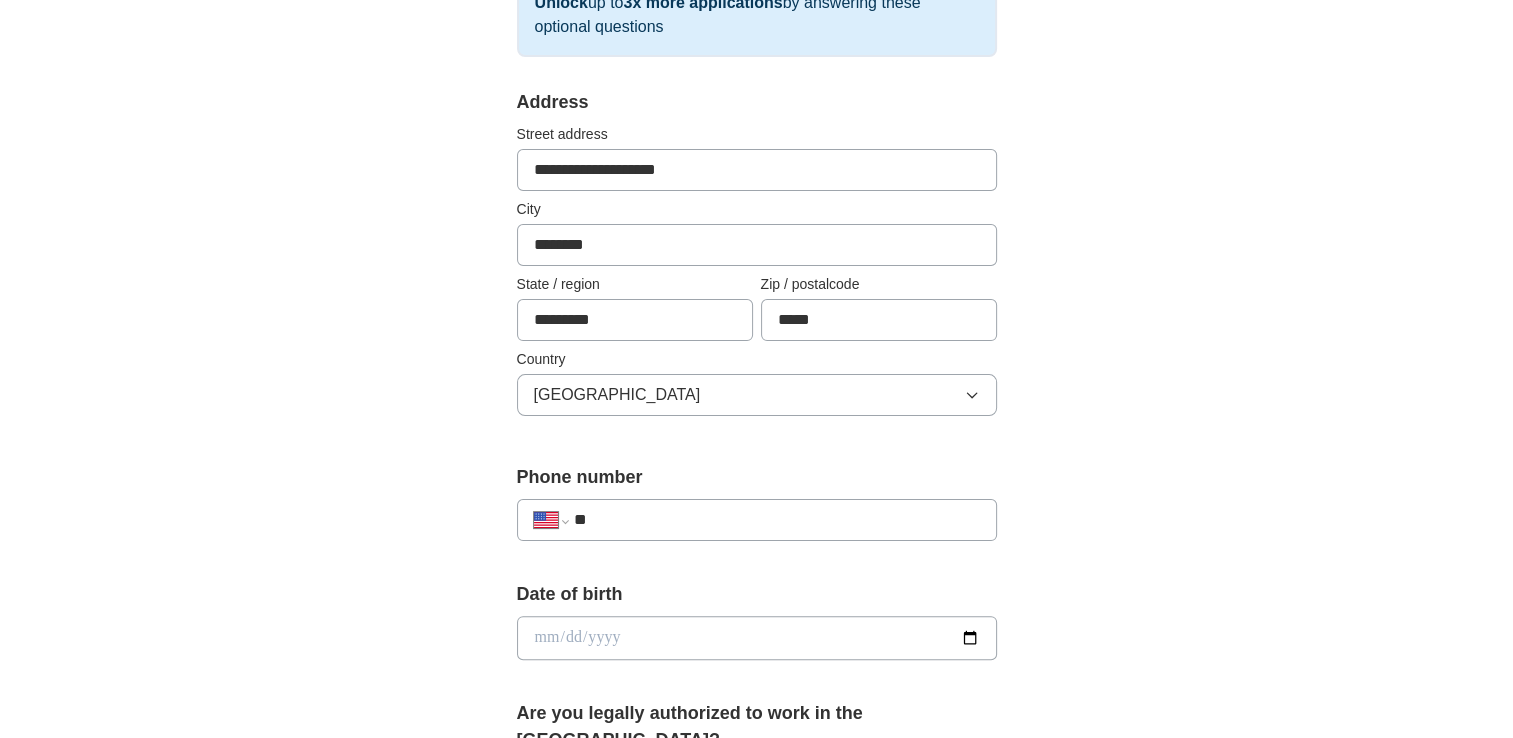 scroll, scrollTop: 391, scrollLeft: 0, axis: vertical 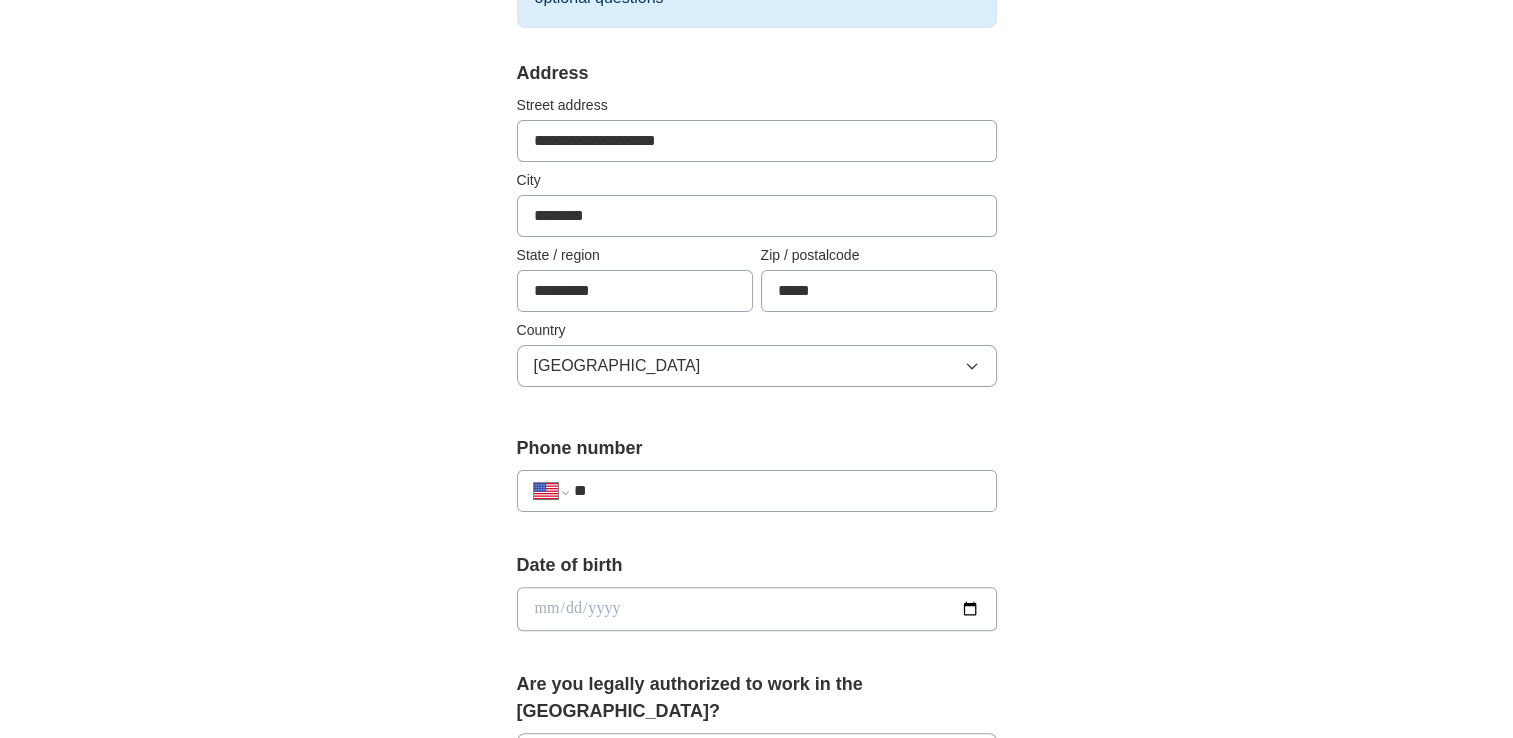 click on "**" at bounding box center [776, 491] 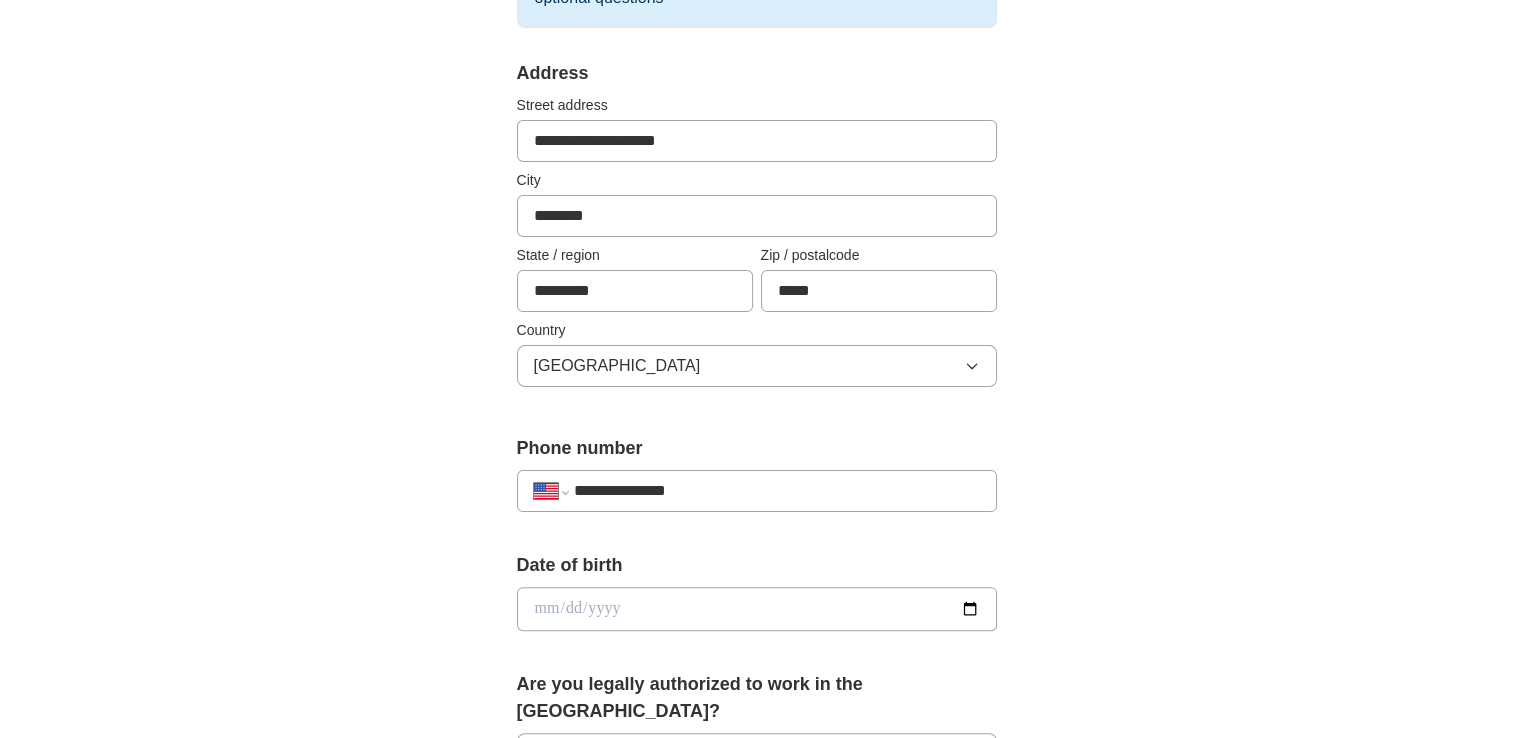 type on "**********" 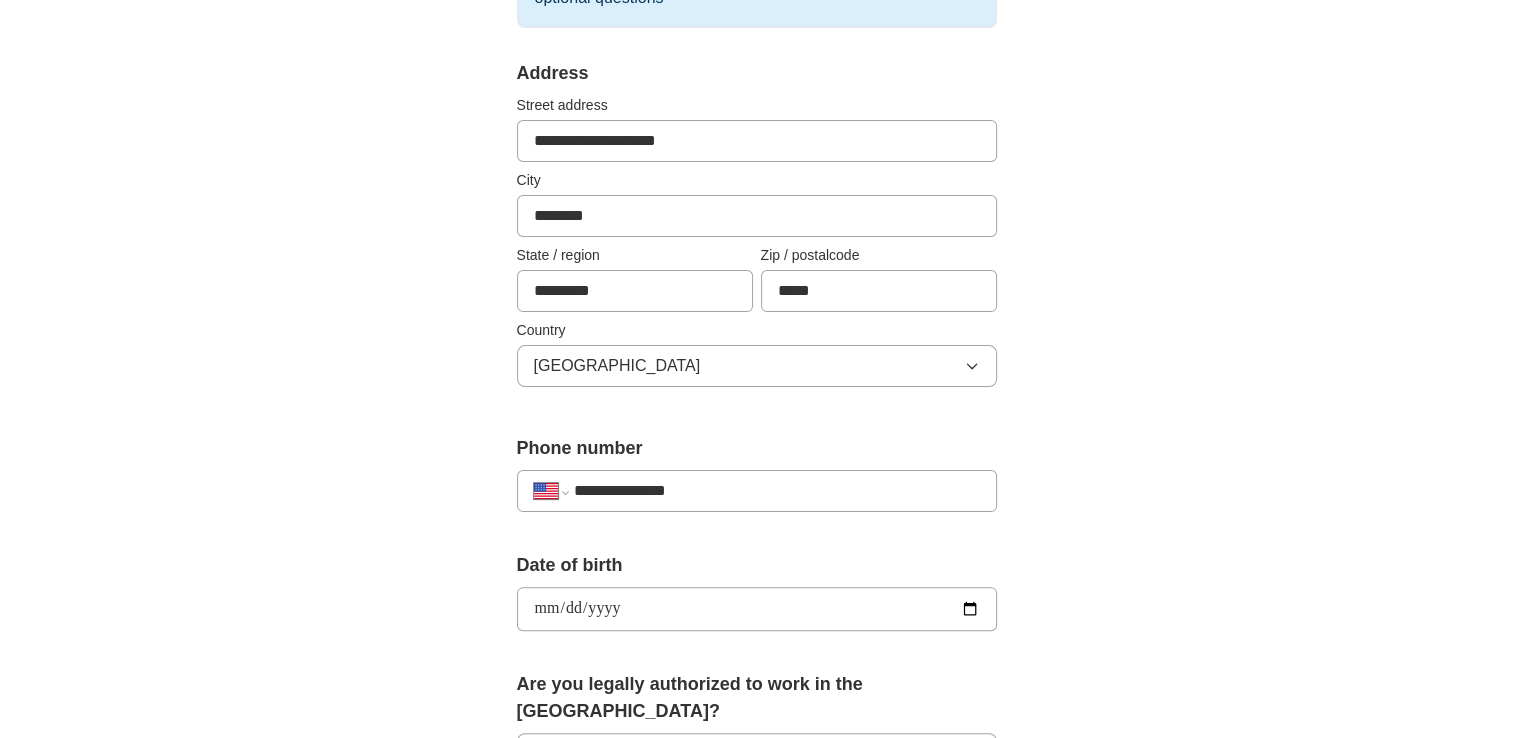 click on "**********" at bounding box center (757, 609) 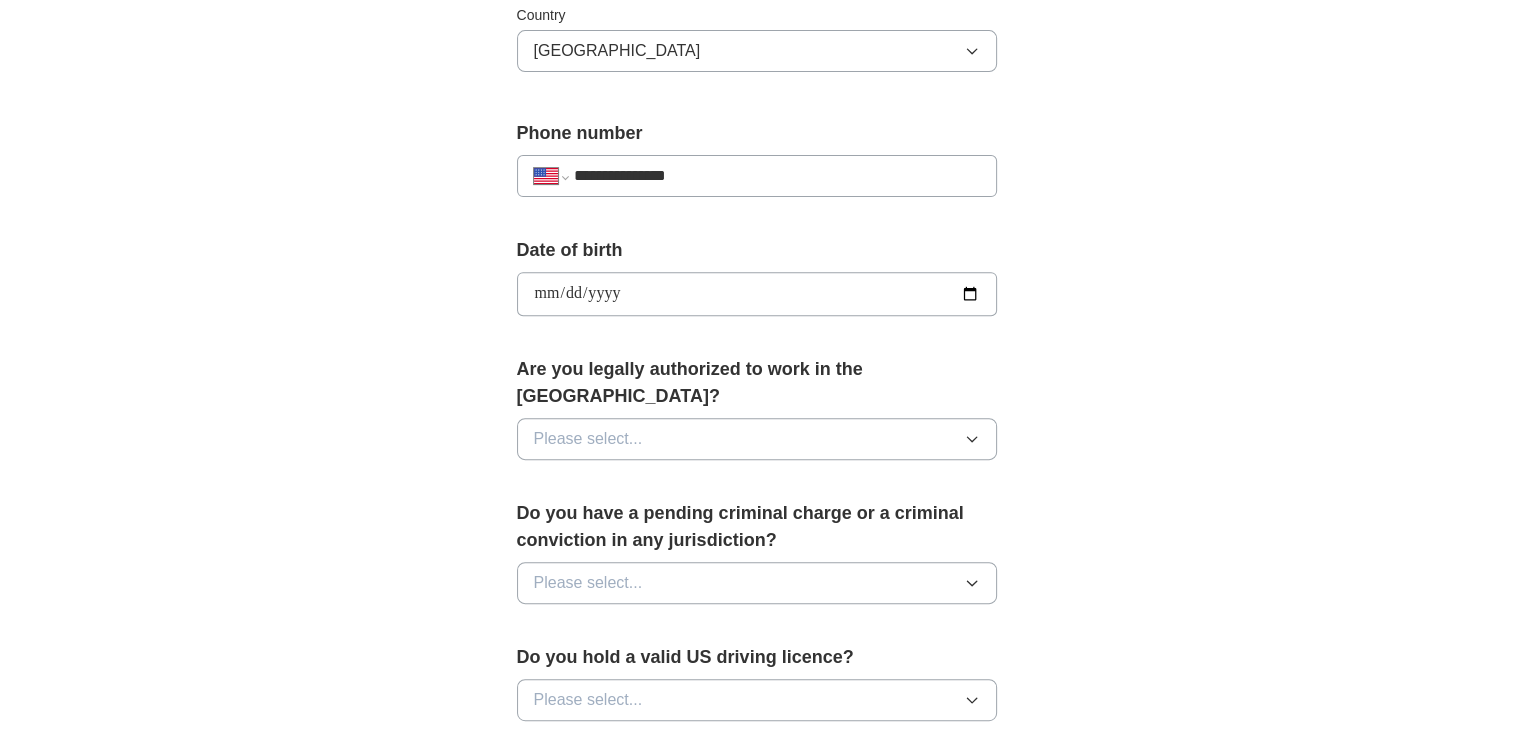 scroll, scrollTop: 707, scrollLeft: 0, axis: vertical 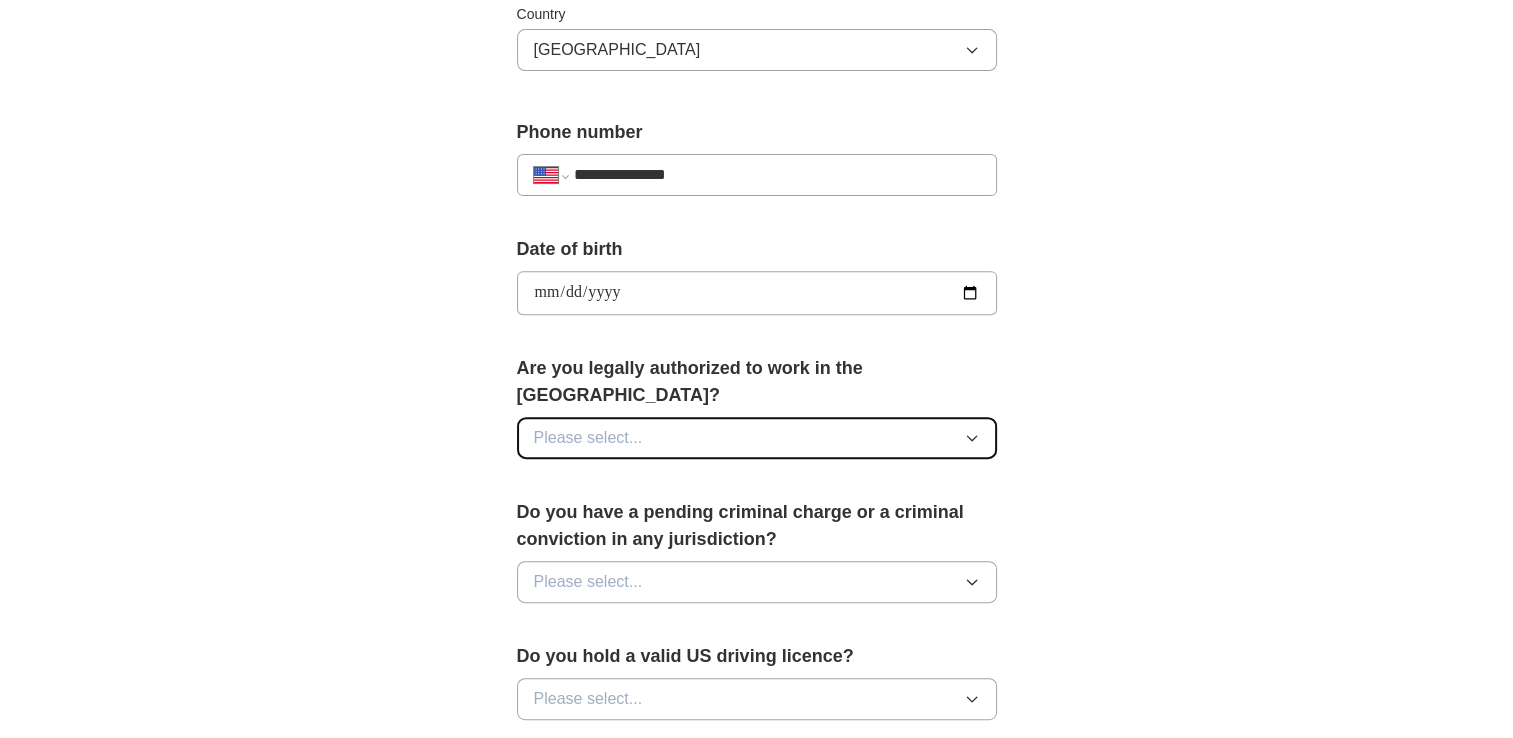 click on "Please select..." at bounding box center (588, 438) 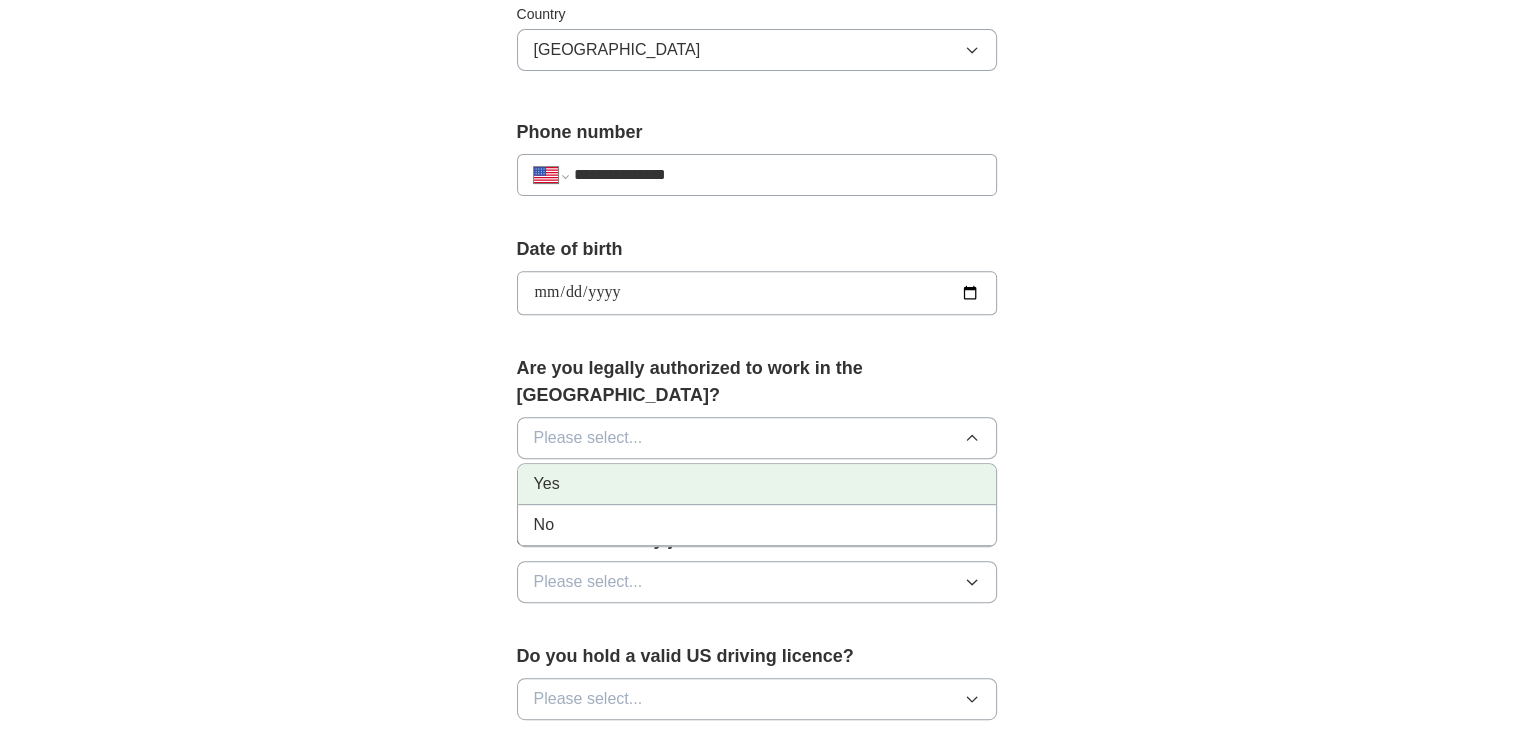click on "Yes" at bounding box center (757, 484) 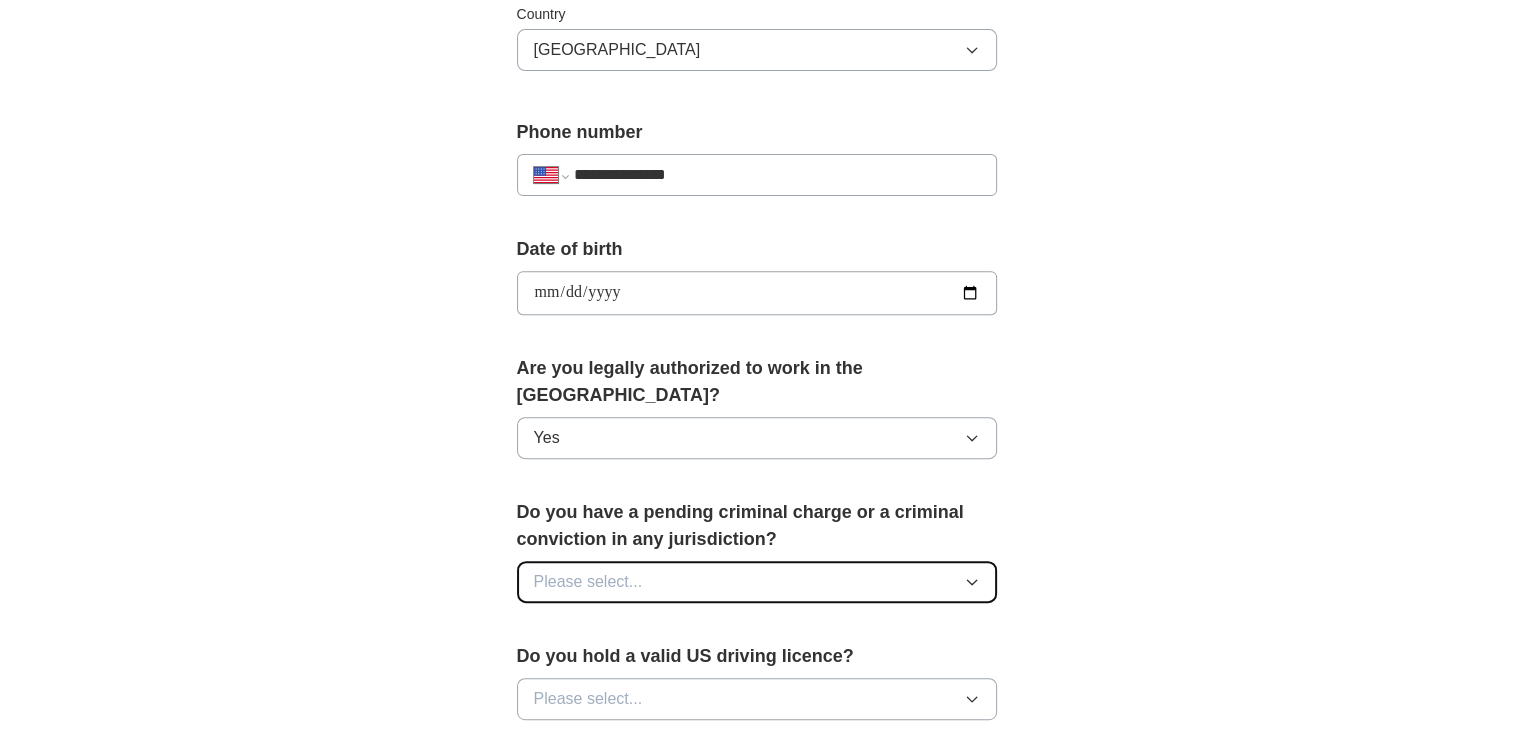 click on "Please select..." at bounding box center (757, 582) 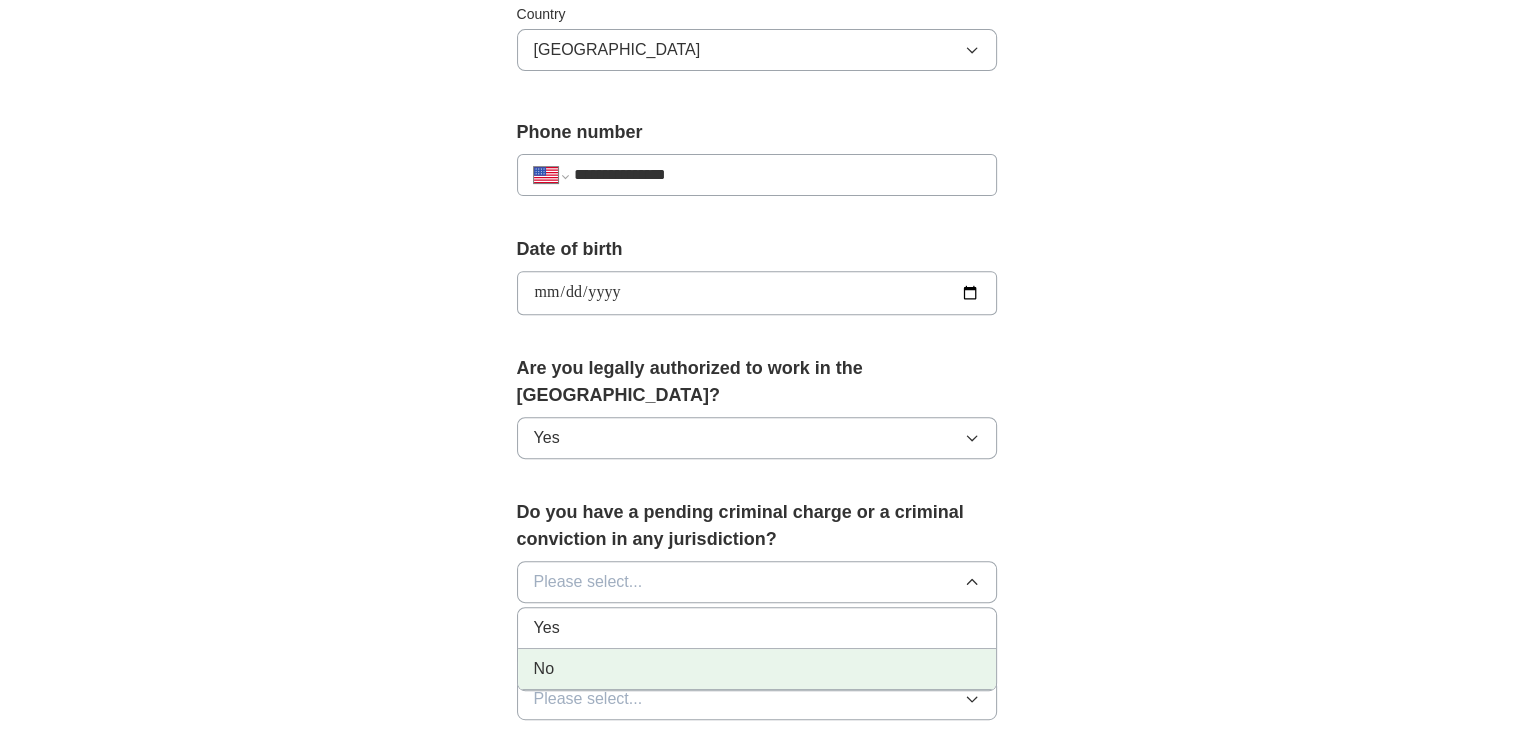 click on "No" at bounding box center (757, 669) 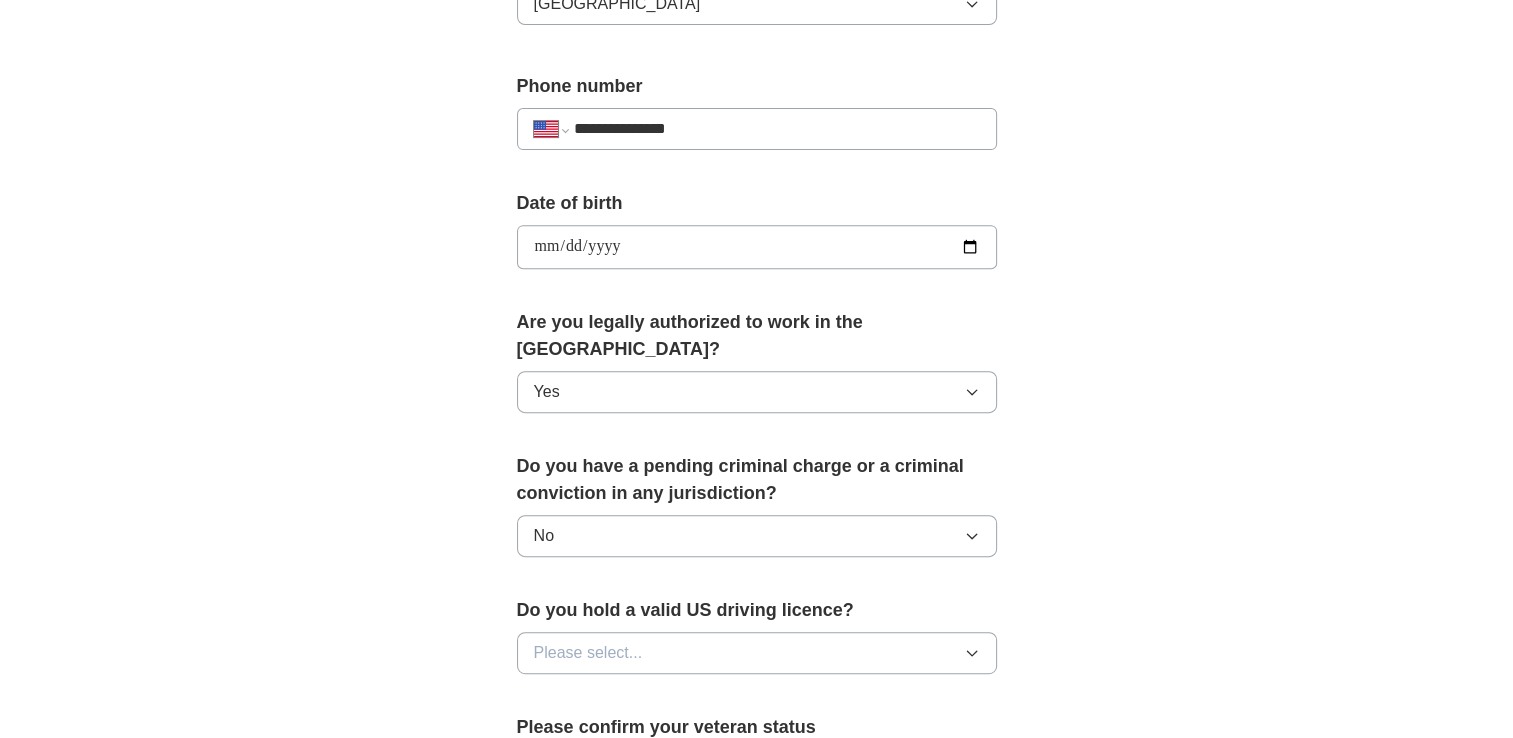 scroll, scrollTop: 759, scrollLeft: 0, axis: vertical 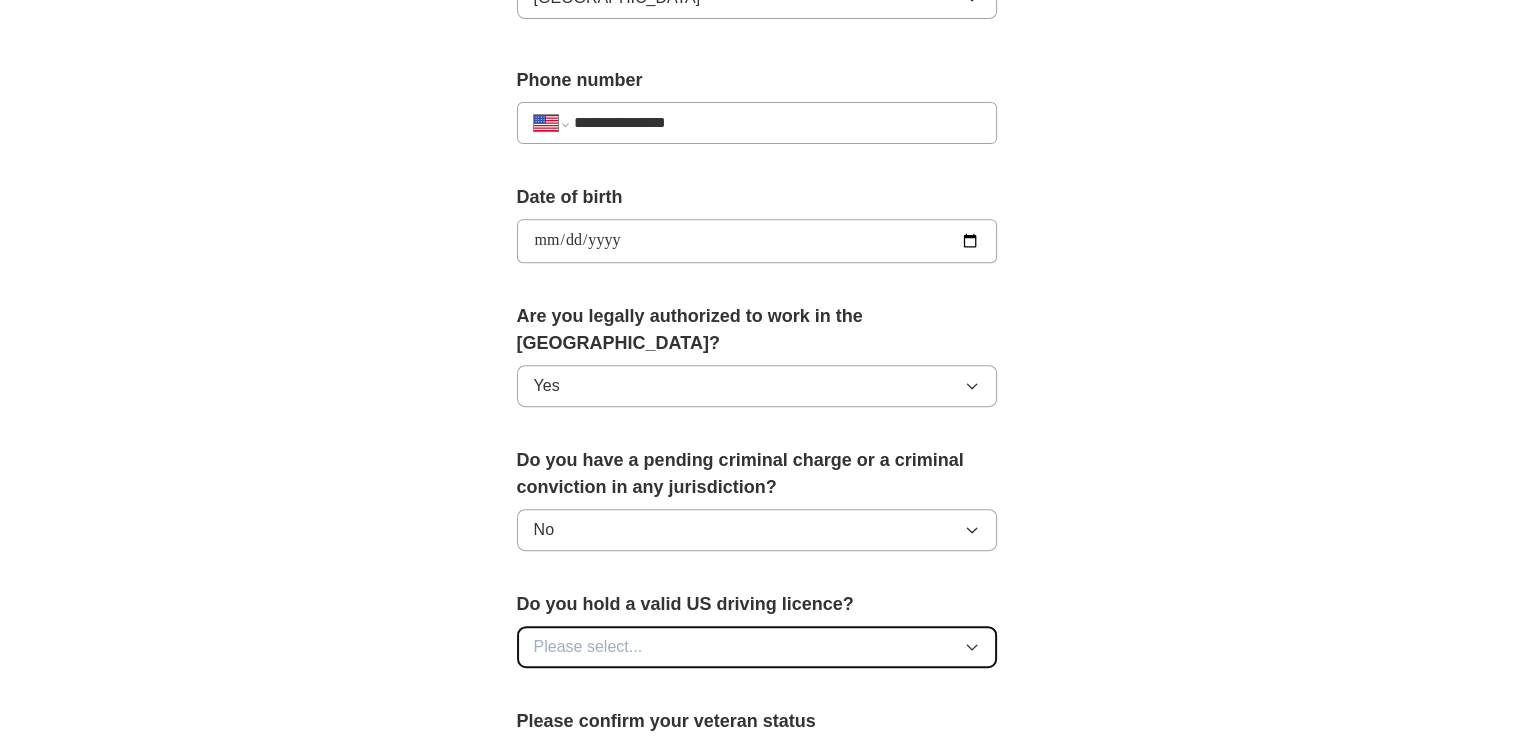 click on "Please select..." at bounding box center [757, 647] 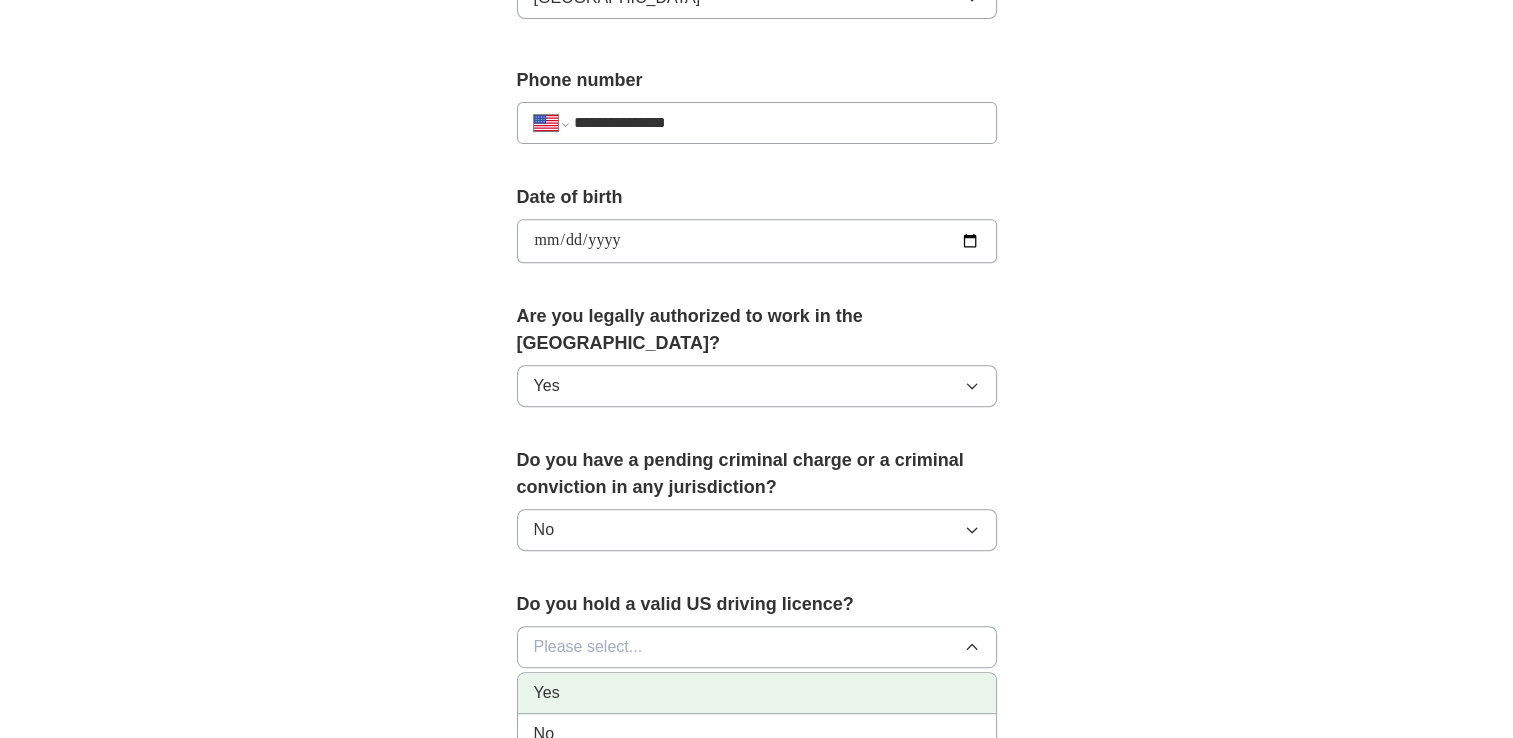 click on "Yes" at bounding box center [757, 693] 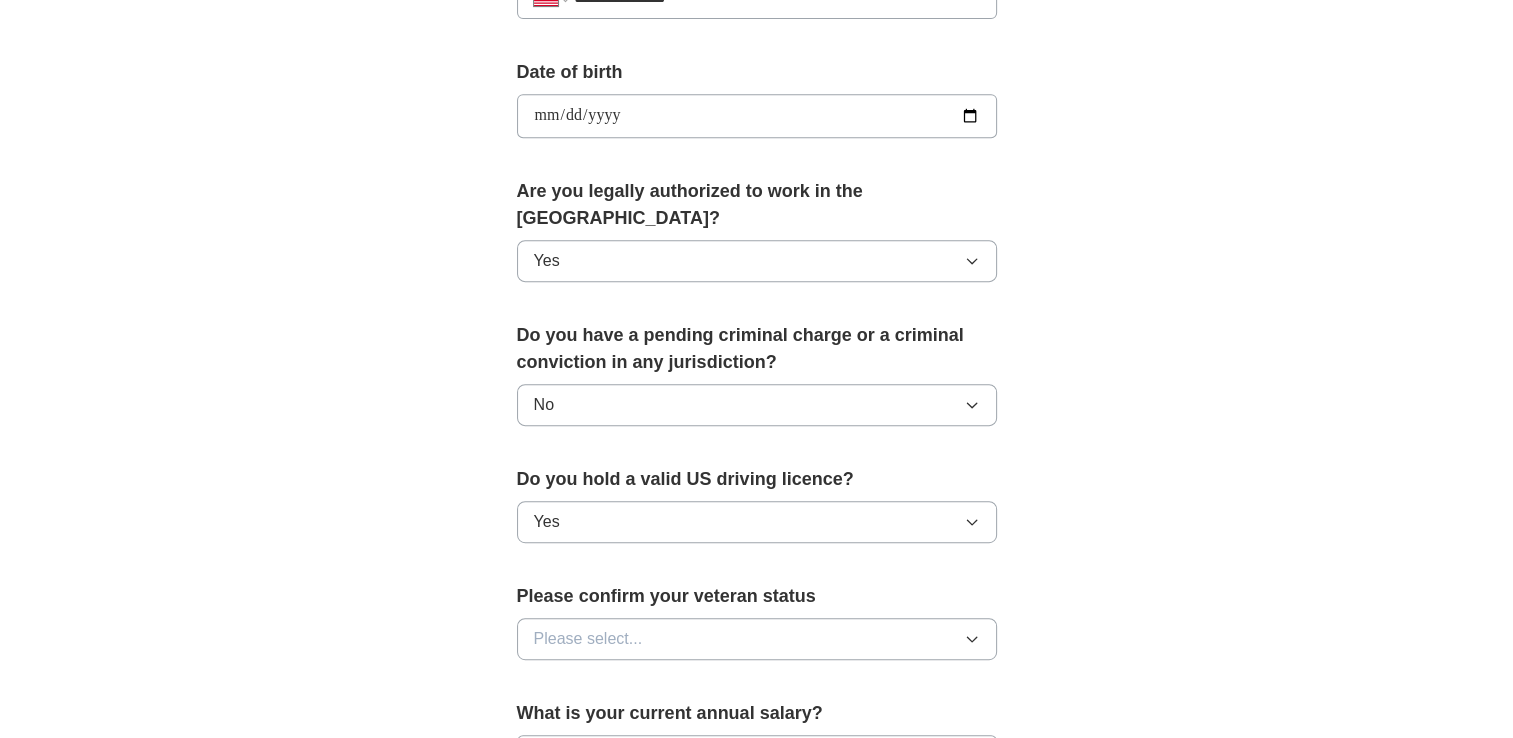 scroll, scrollTop: 968, scrollLeft: 0, axis: vertical 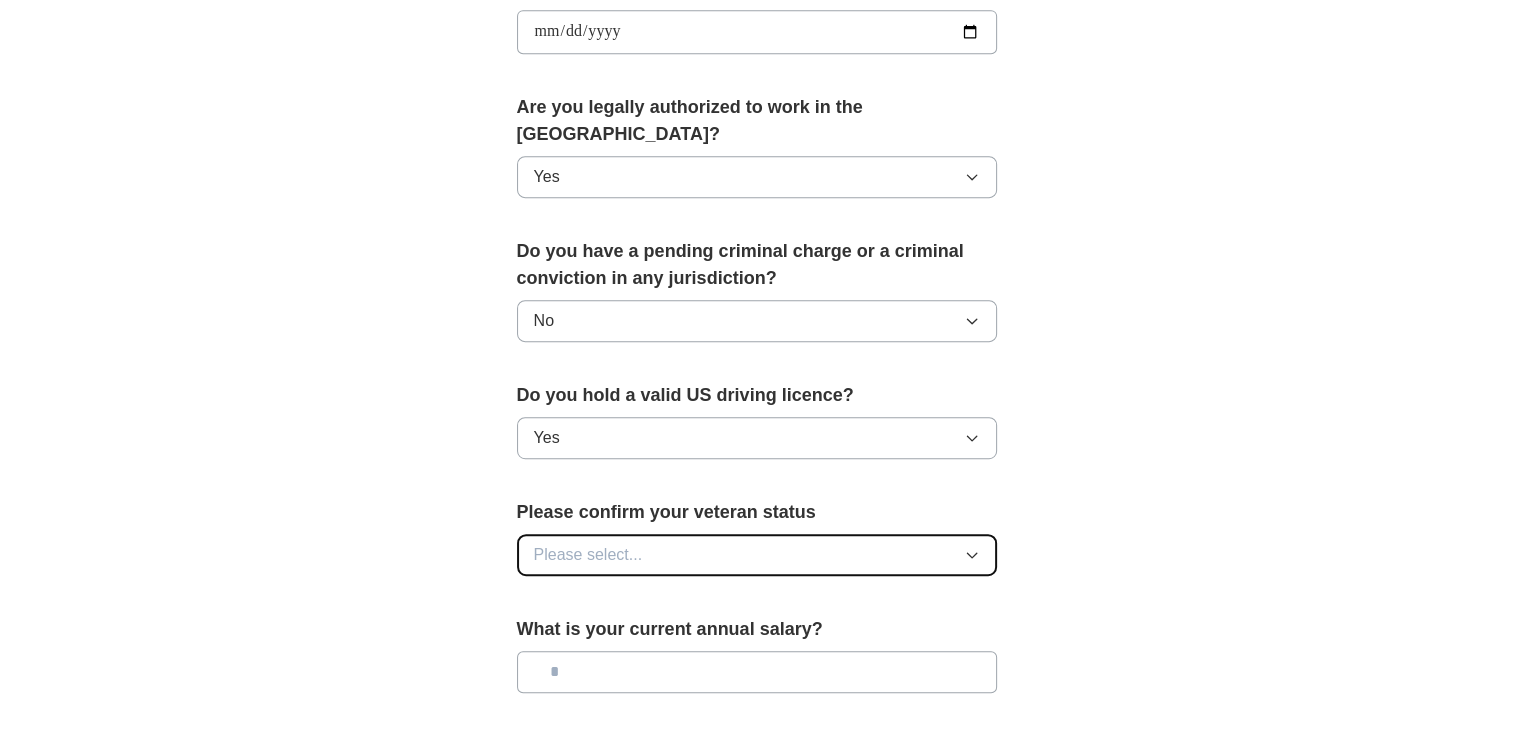 click on "Please select..." at bounding box center (588, 555) 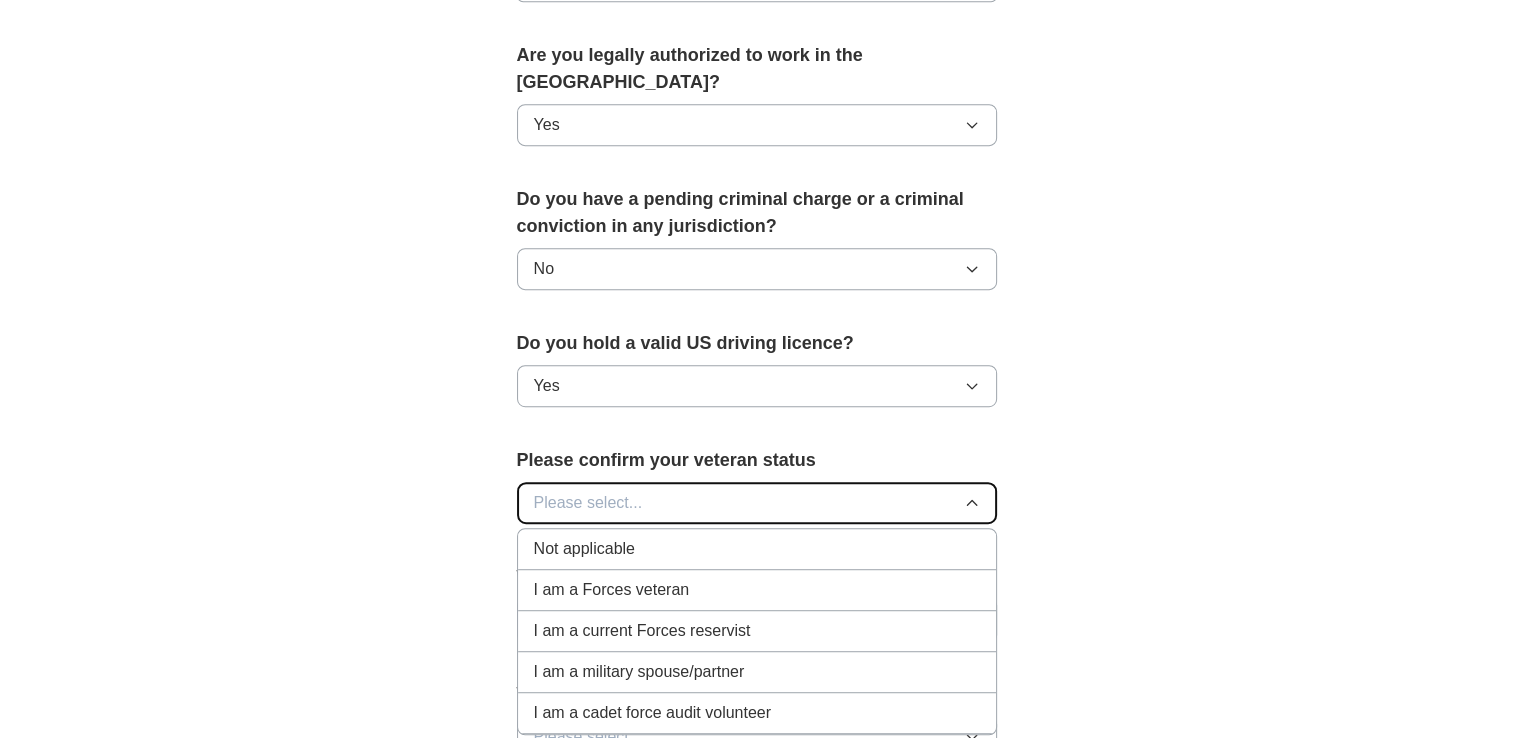 scroll, scrollTop: 1103, scrollLeft: 0, axis: vertical 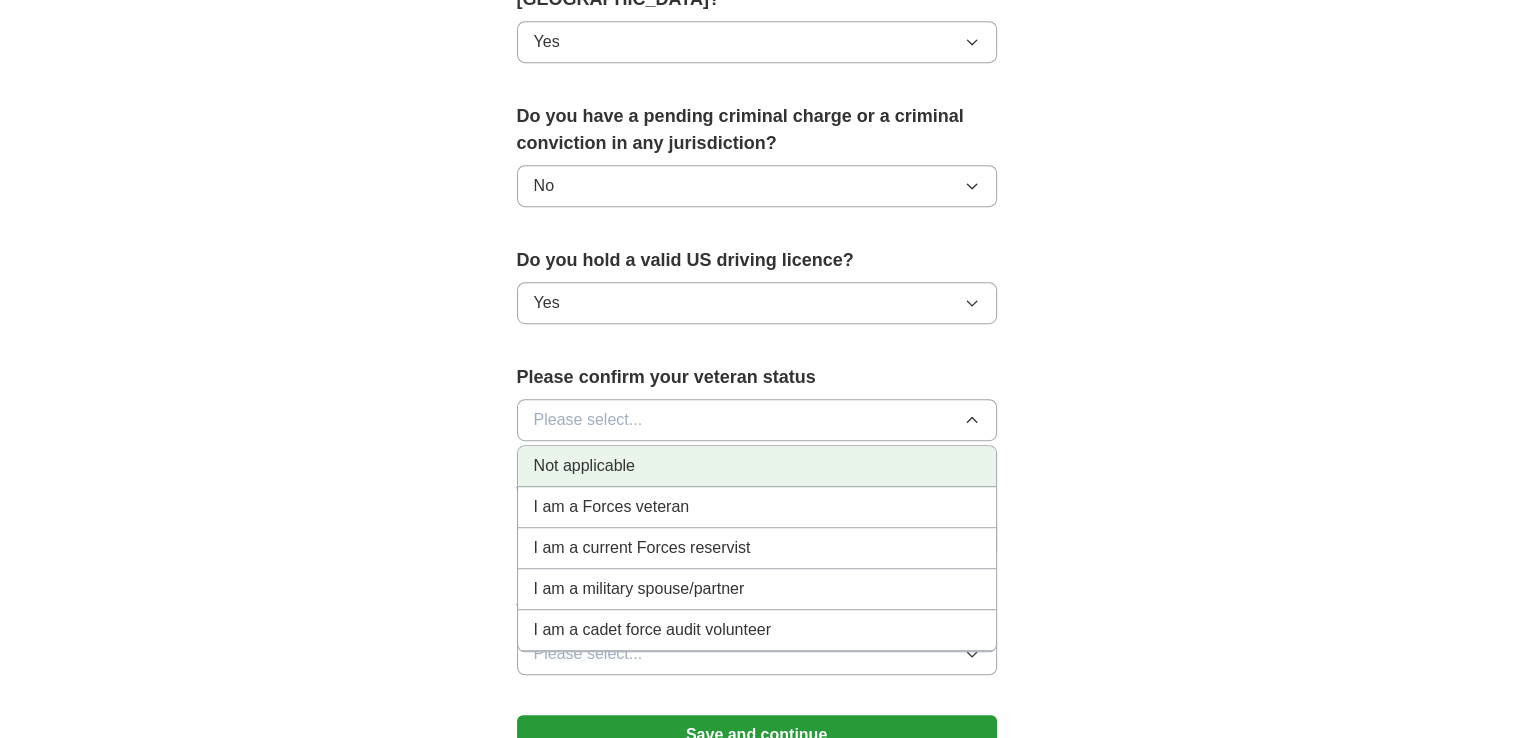 click on "Not applicable" at bounding box center (757, 466) 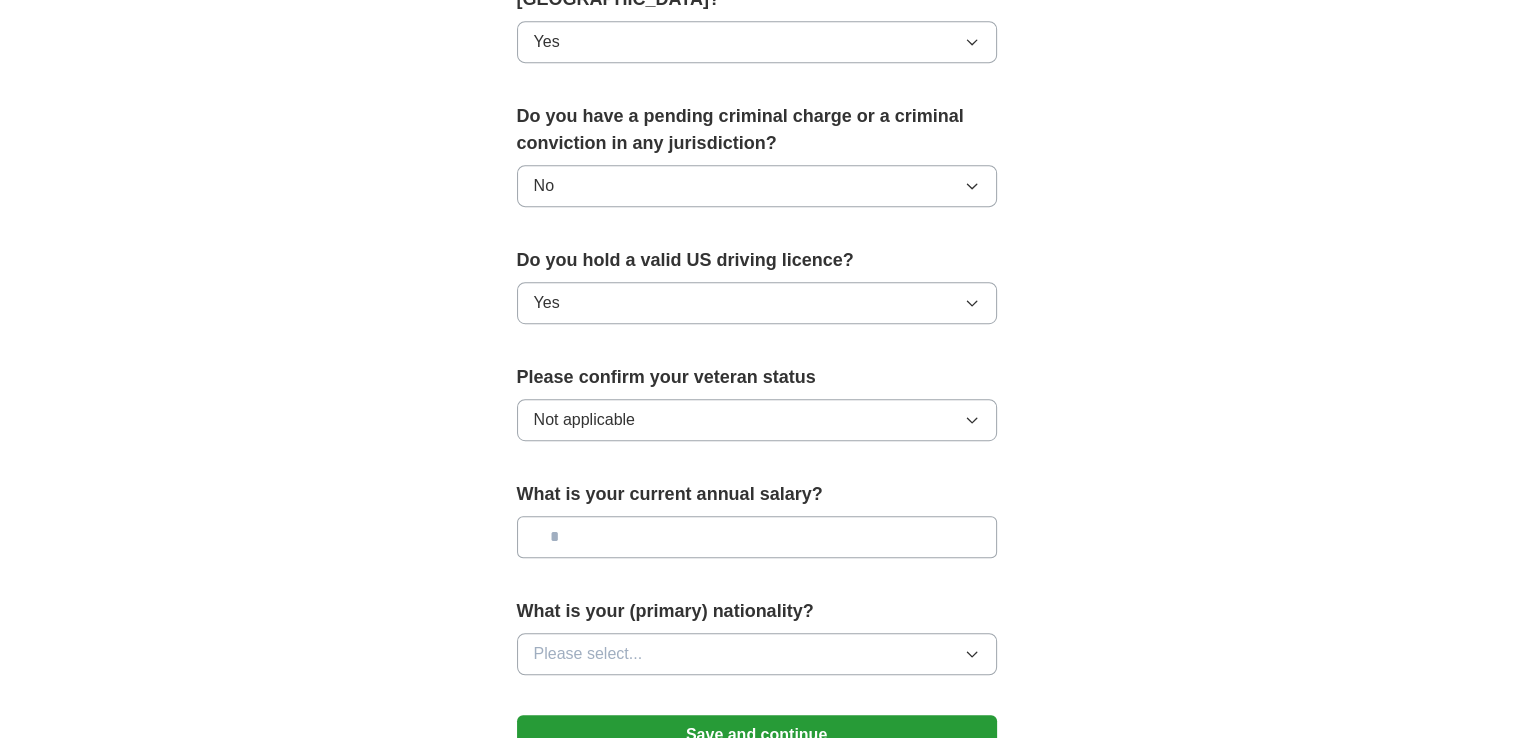 click at bounding box center [757, 537] 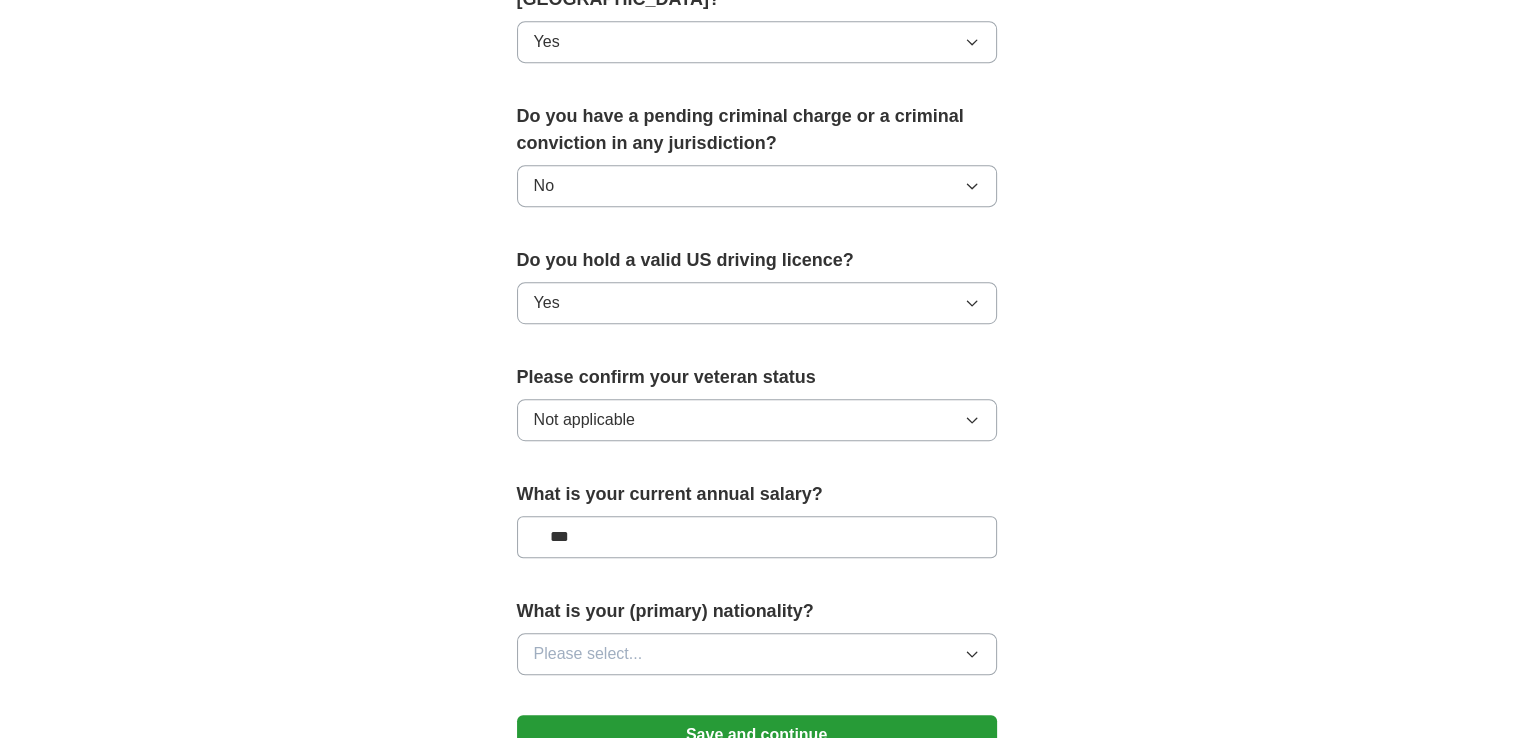 type on "***" 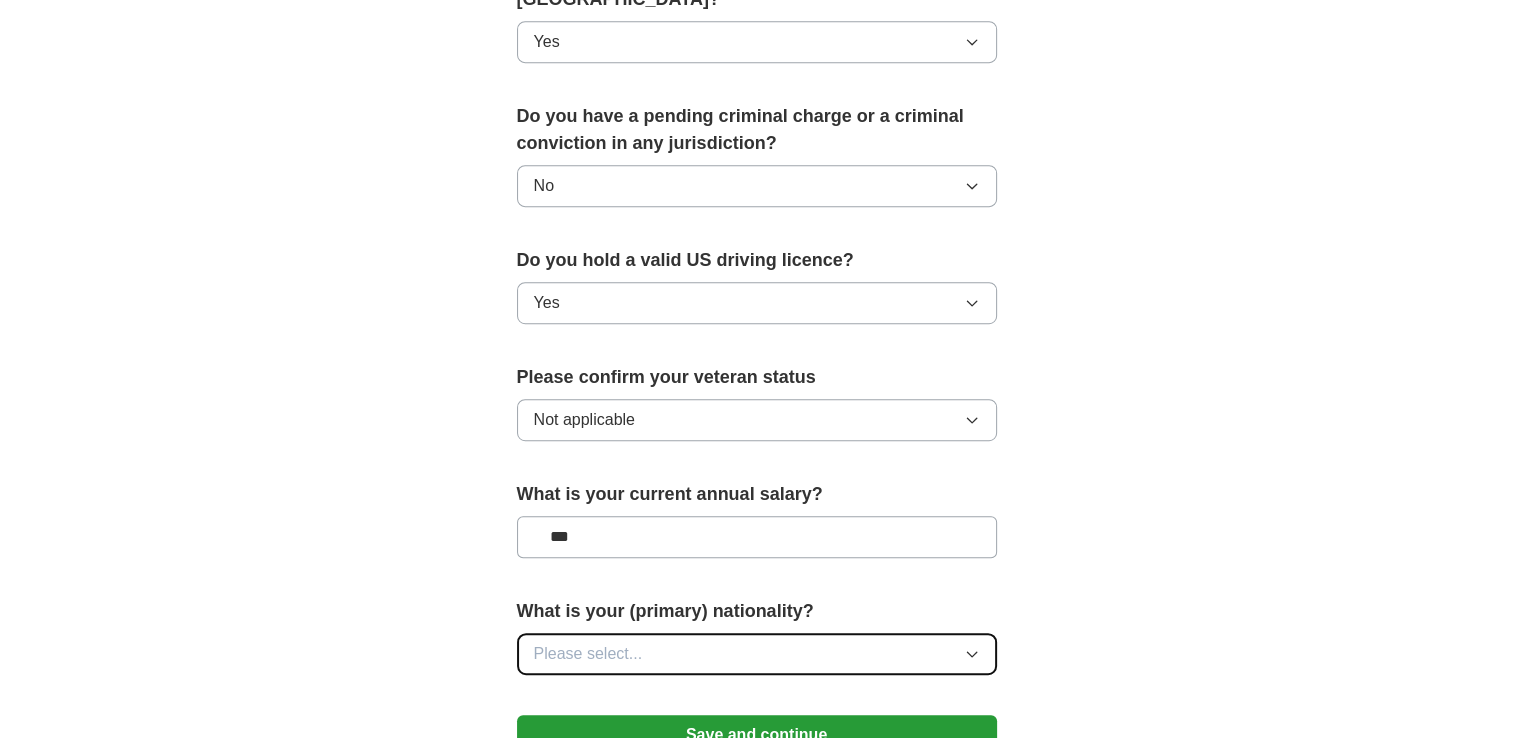 click on "Please select..." at bounding box center [757, 654] 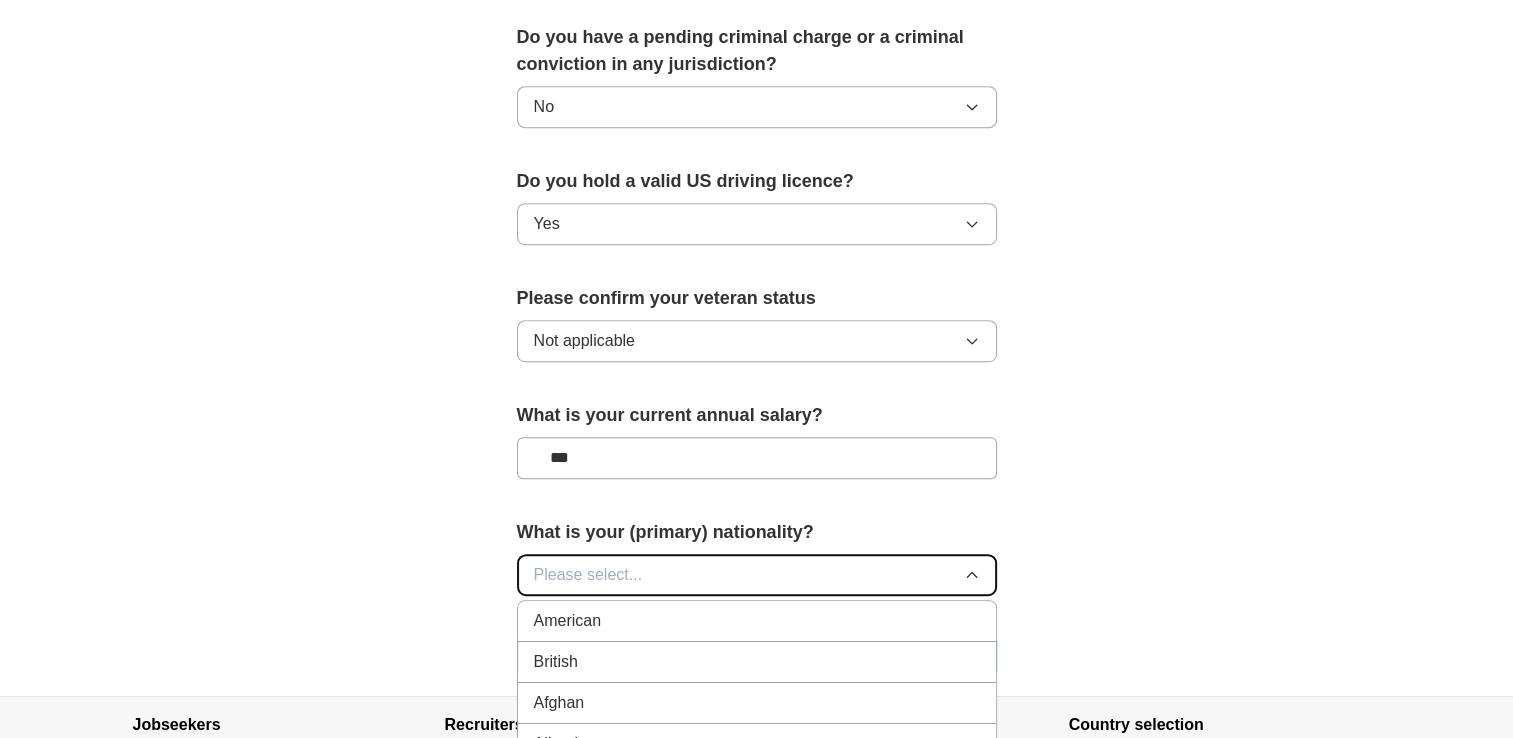 scroll, scrollTop: 1221, scrollLeft: 0, axis: vertical 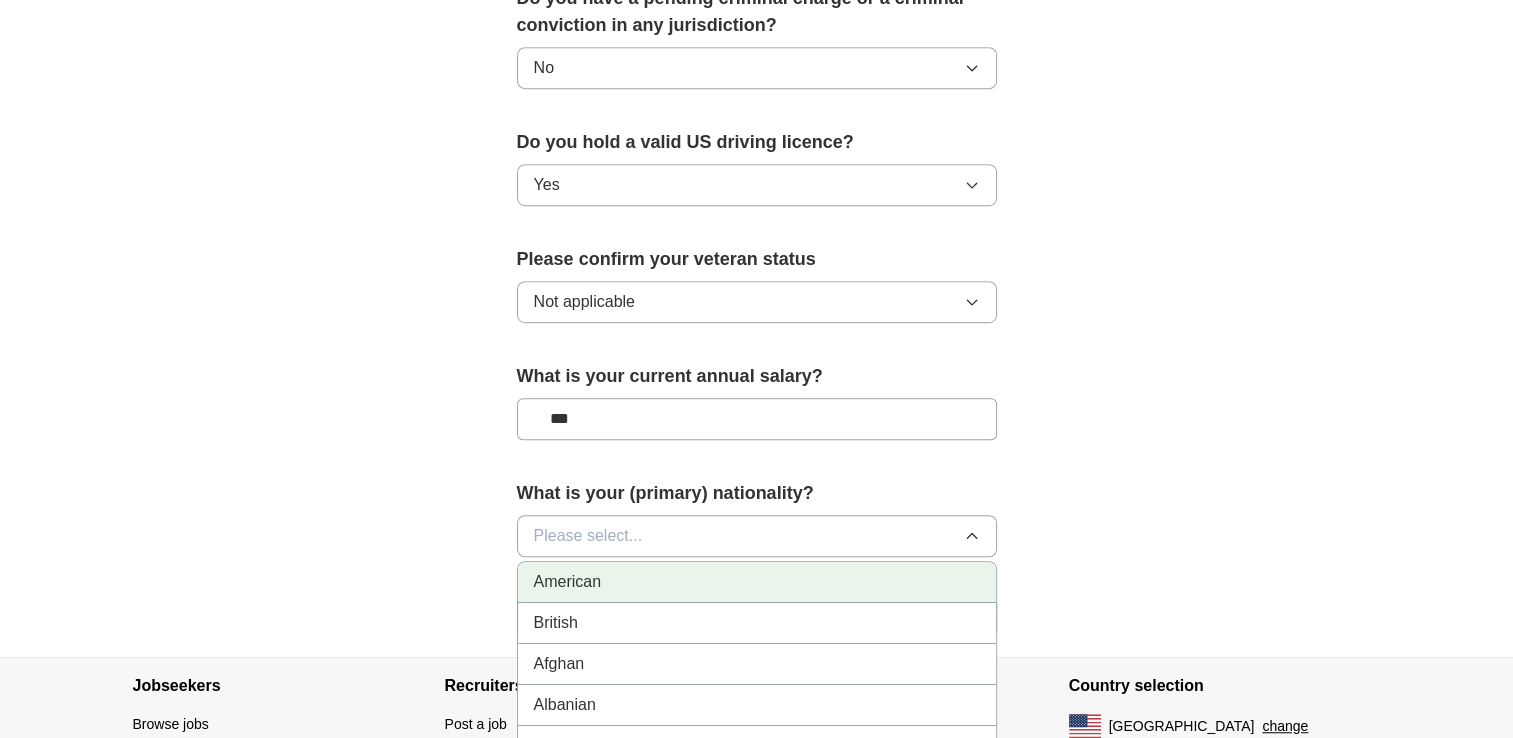 click on "American" at bounding box center (757, 582) 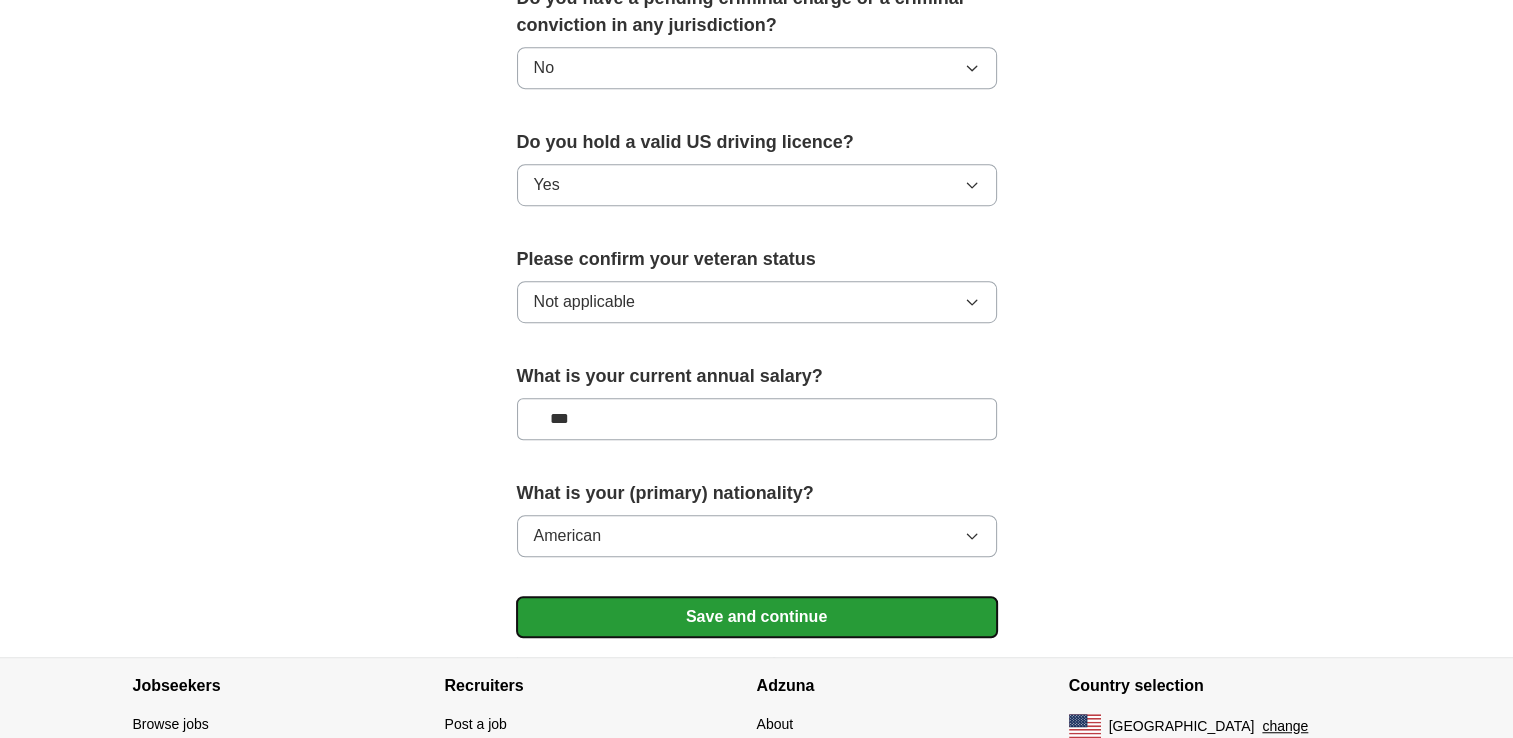 click on "Save and continue" at bounding box center (757, 617) 